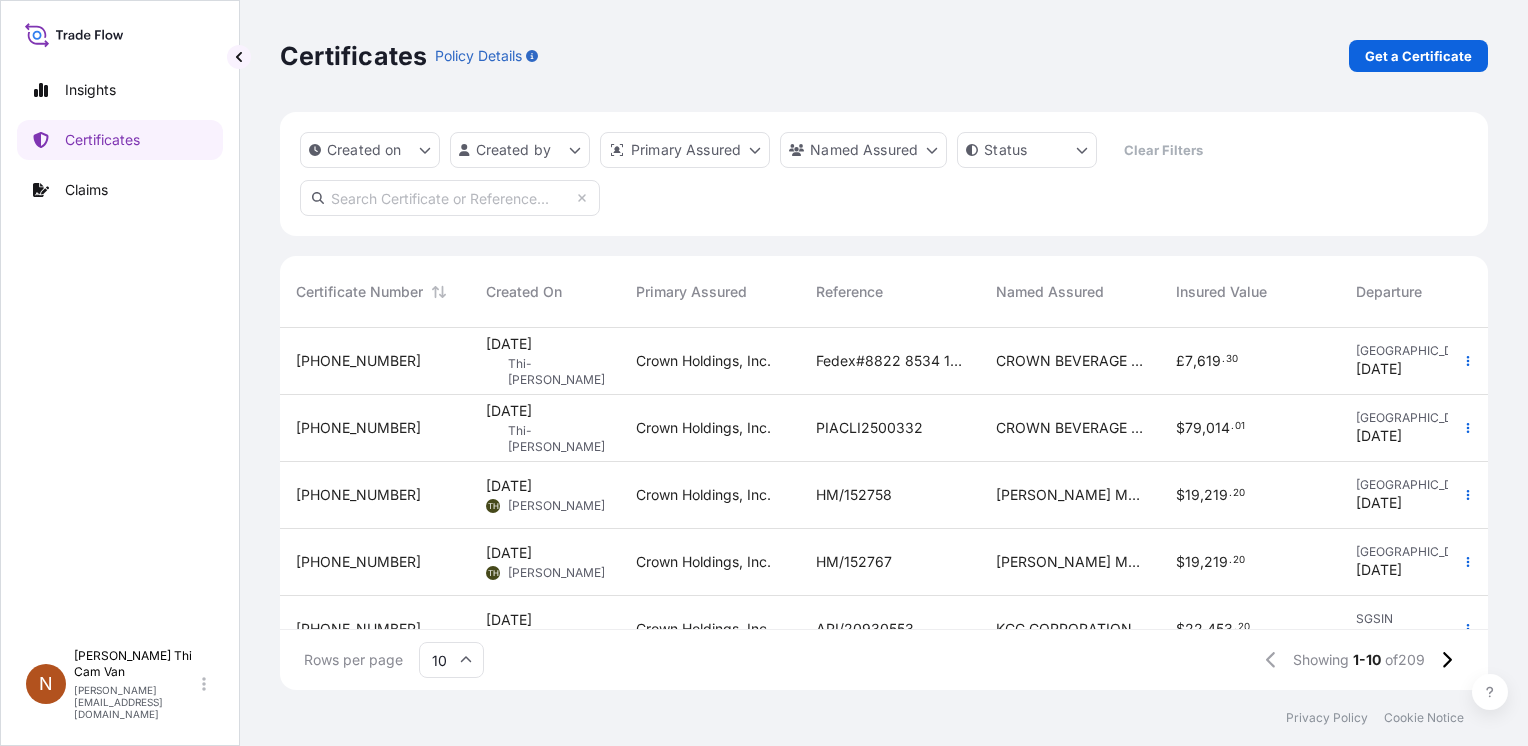 scroll, scrollTop: 0, scrollLeft: 0, axis: both 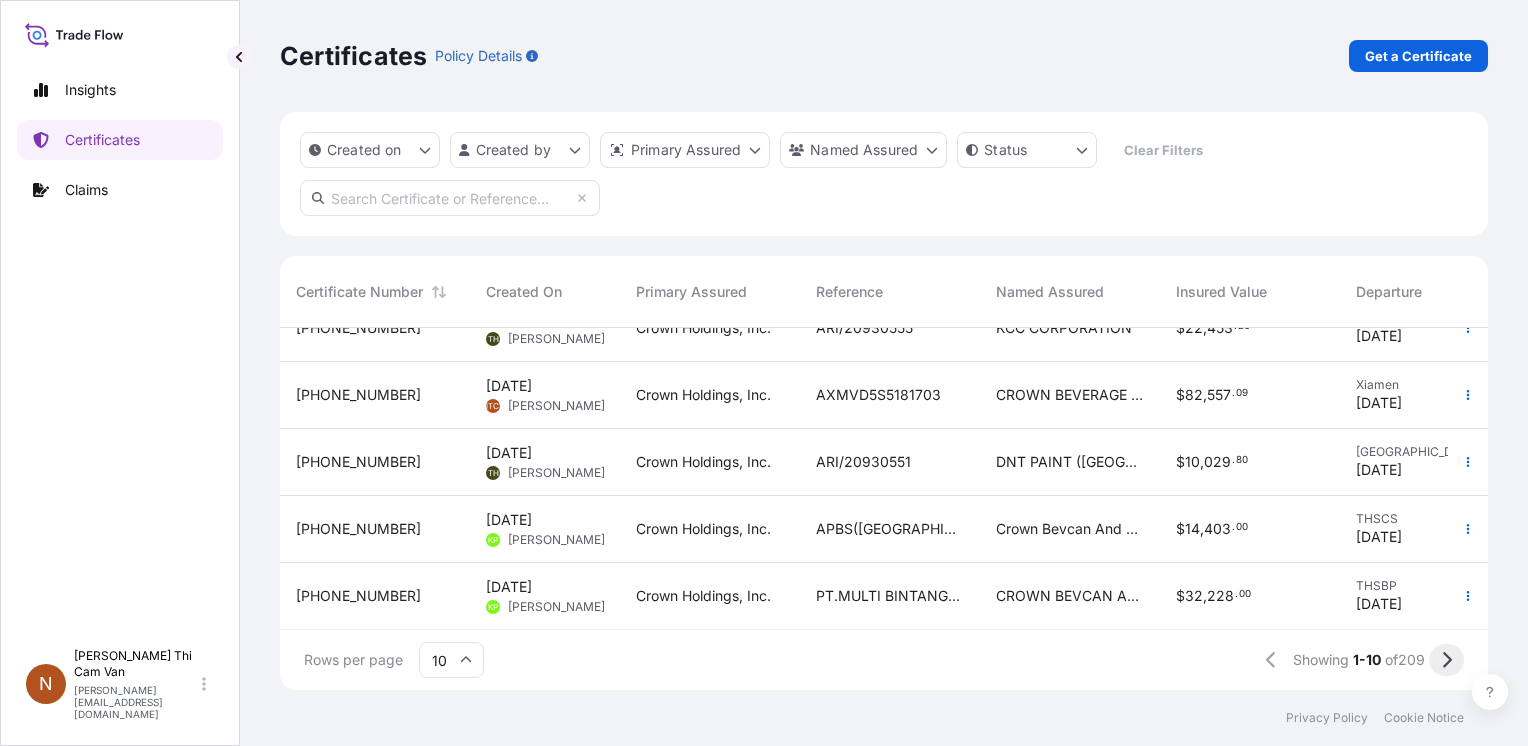 click at bounding box center [1446, 660] 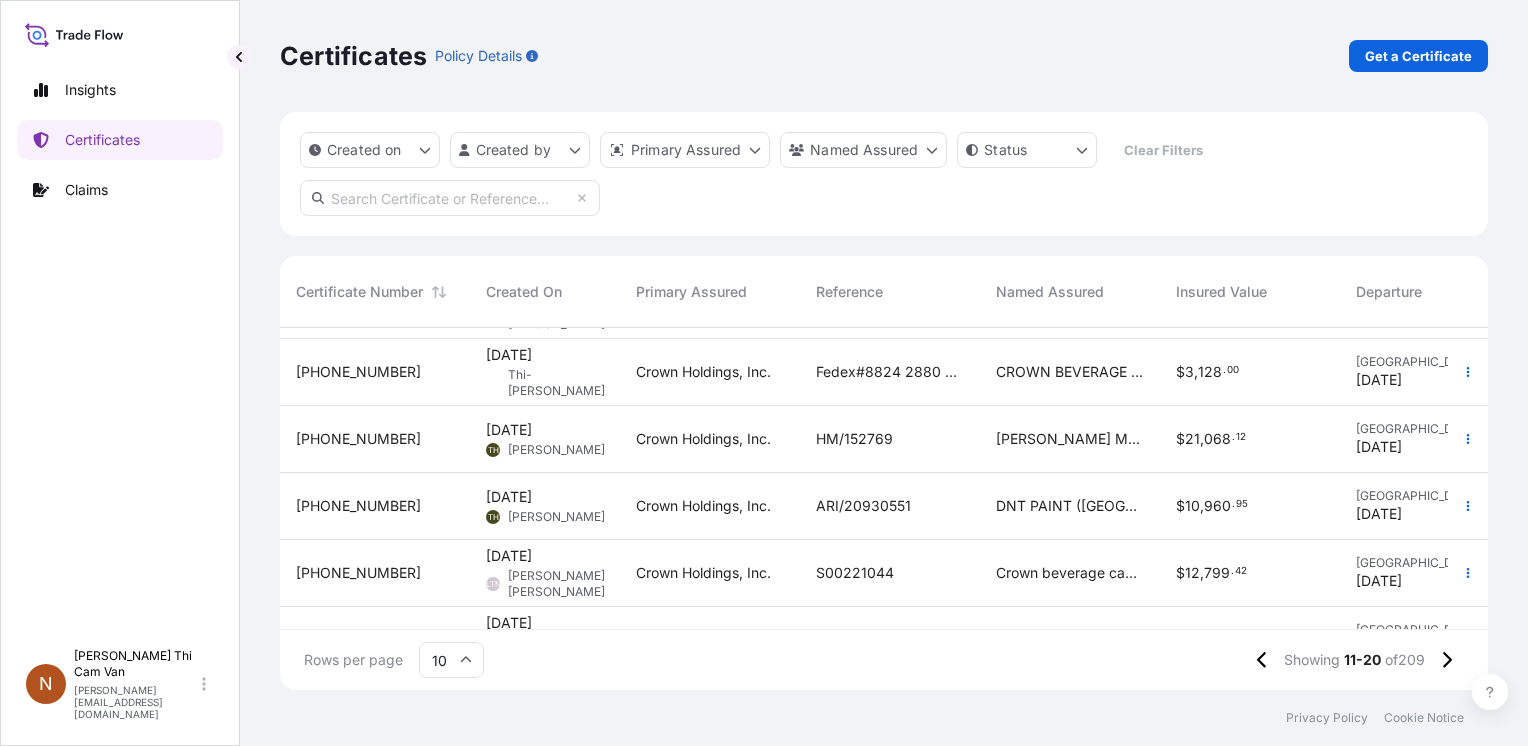 scroll, scrollTop: 383, scrollLeft: 0, axis: vertical 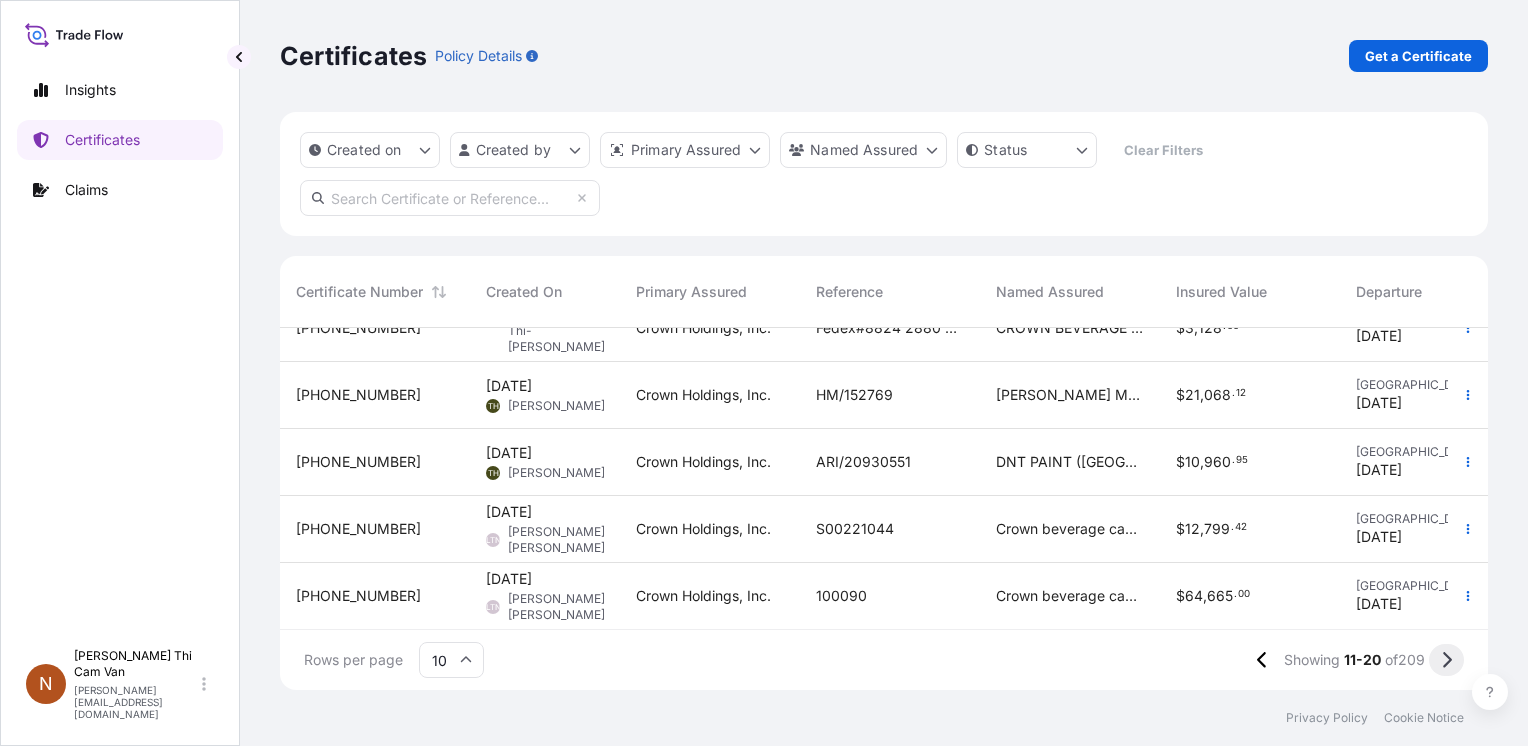 click 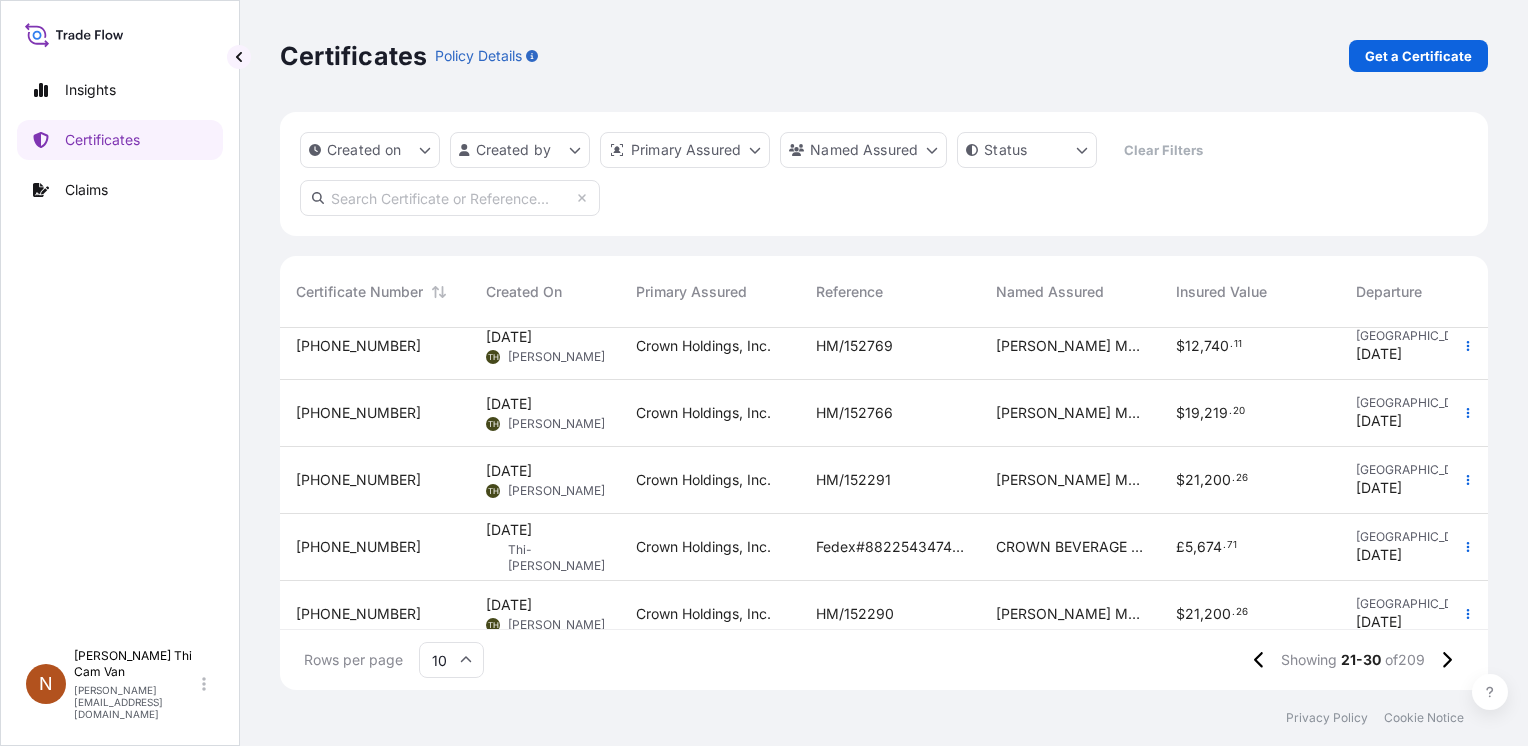 scroll, scrollTop: 383, scrollLeft: 0, axis: vertical 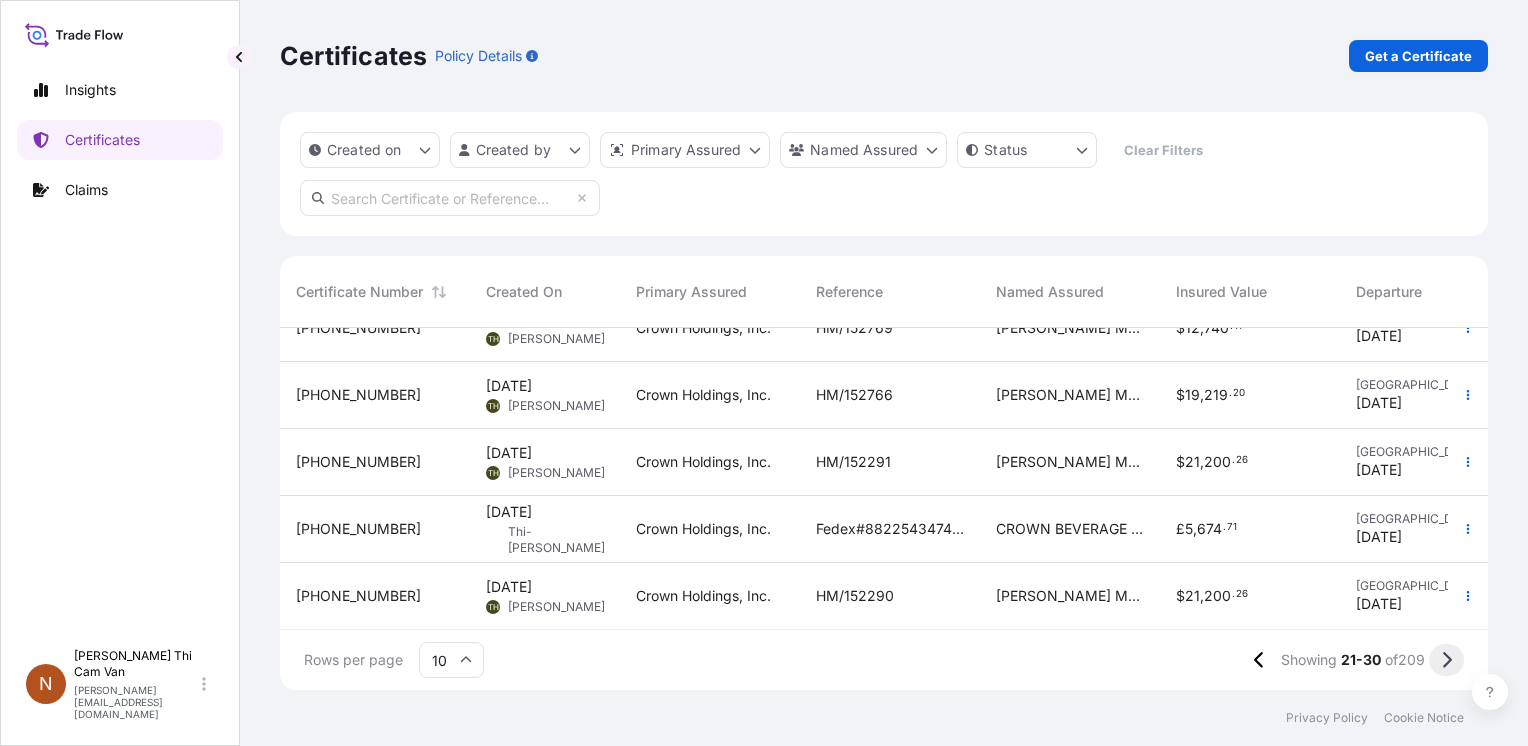 click at bounding box center (1446, 660) 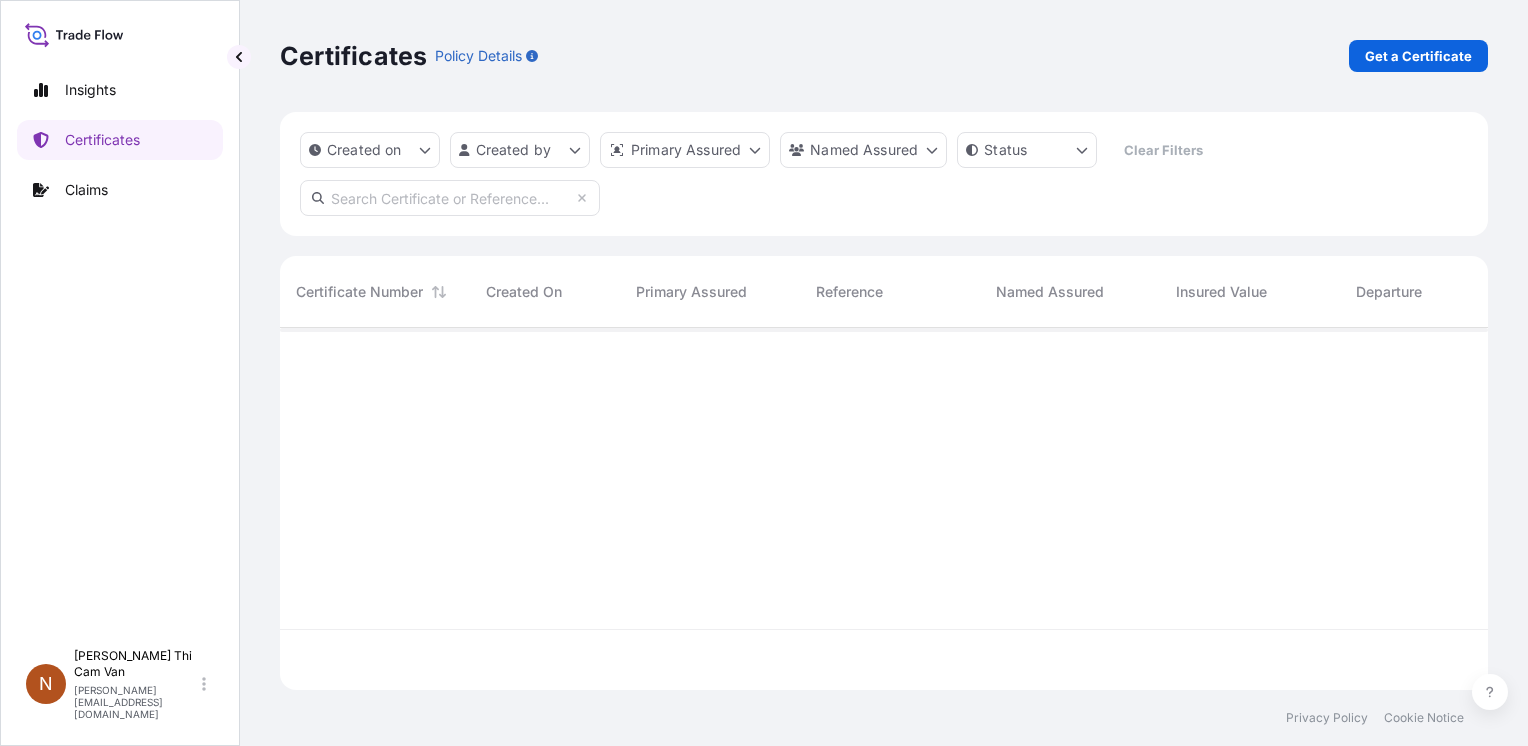 scroll, scrollTop: 0, scrollLeft: 0, axis: both 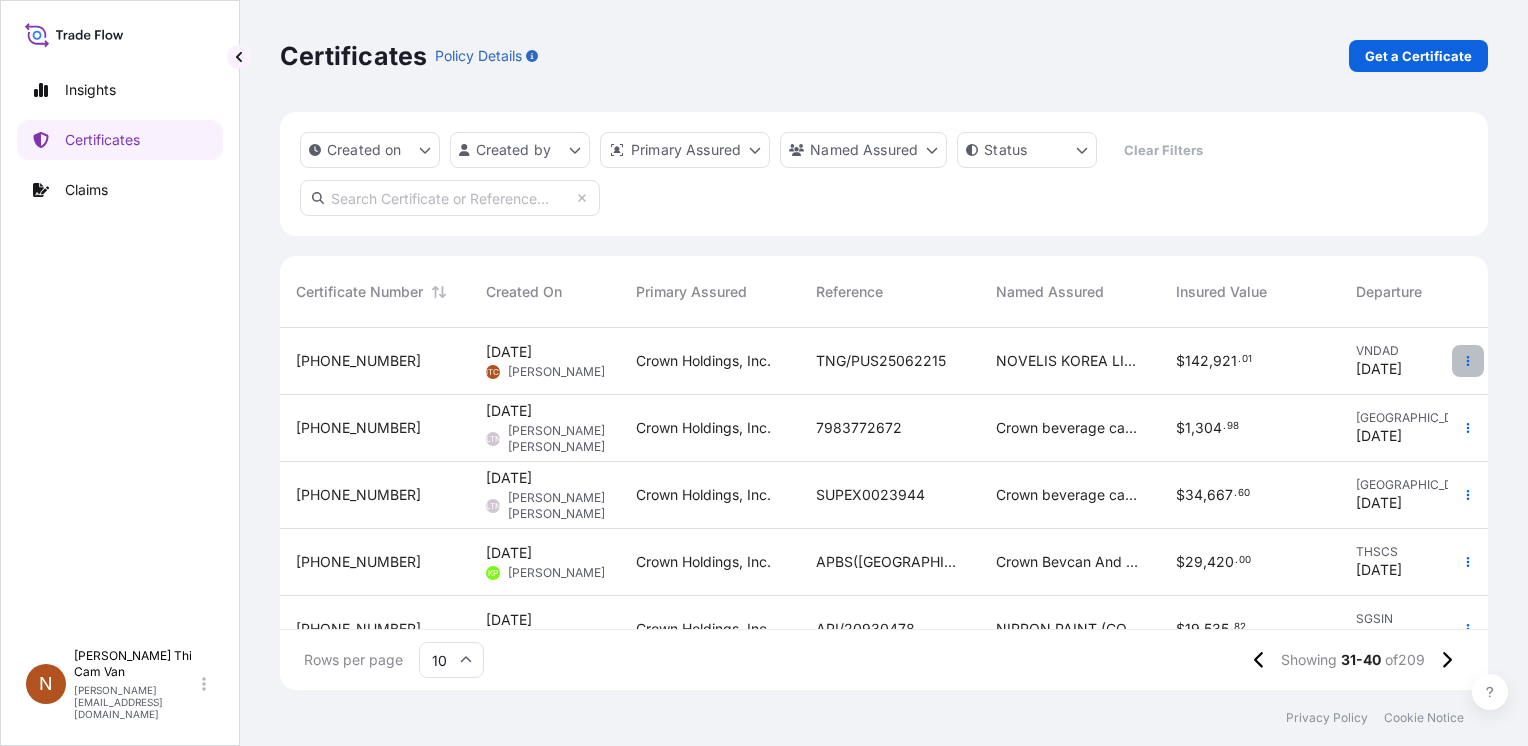 click 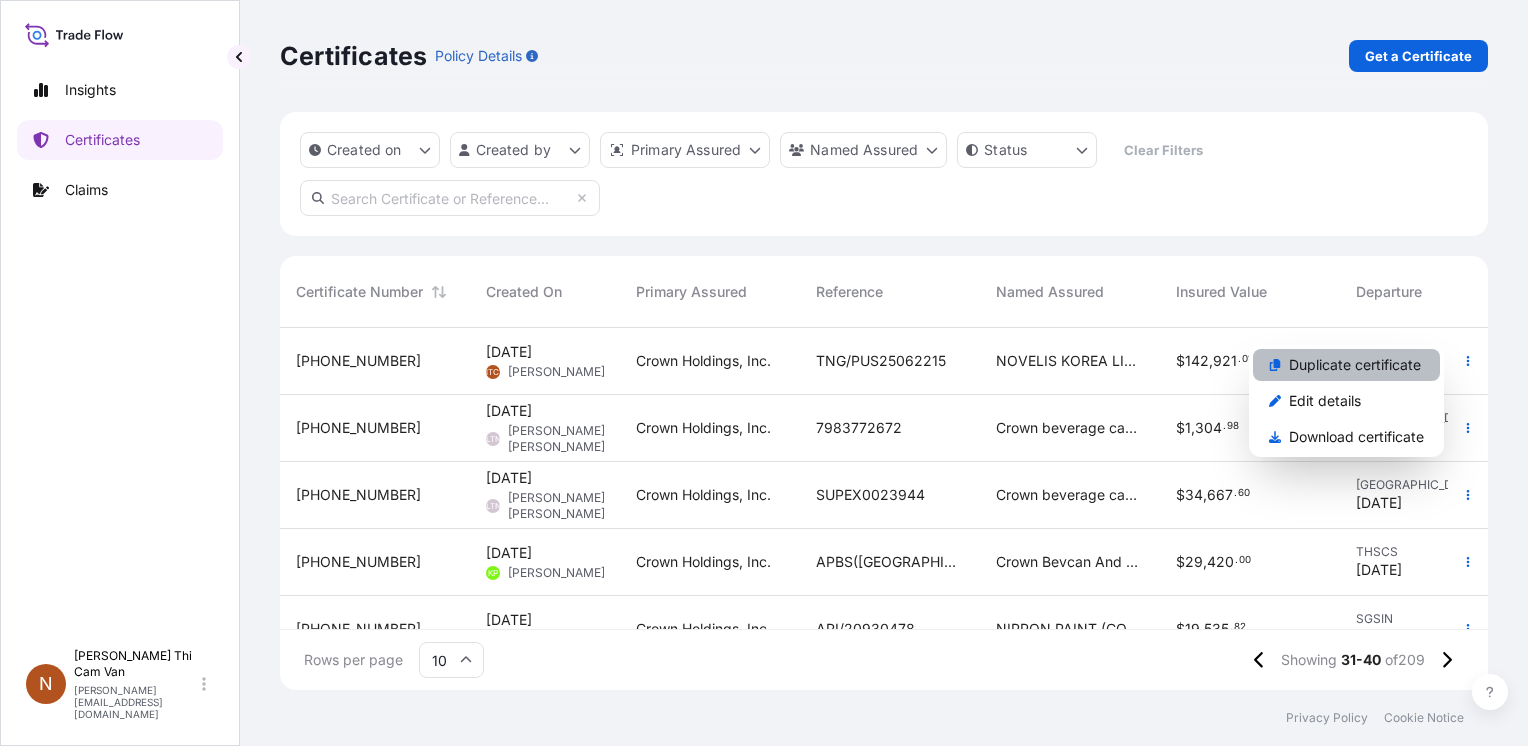 click on "Duplicate certificate" at bounding box center (1355, 365) 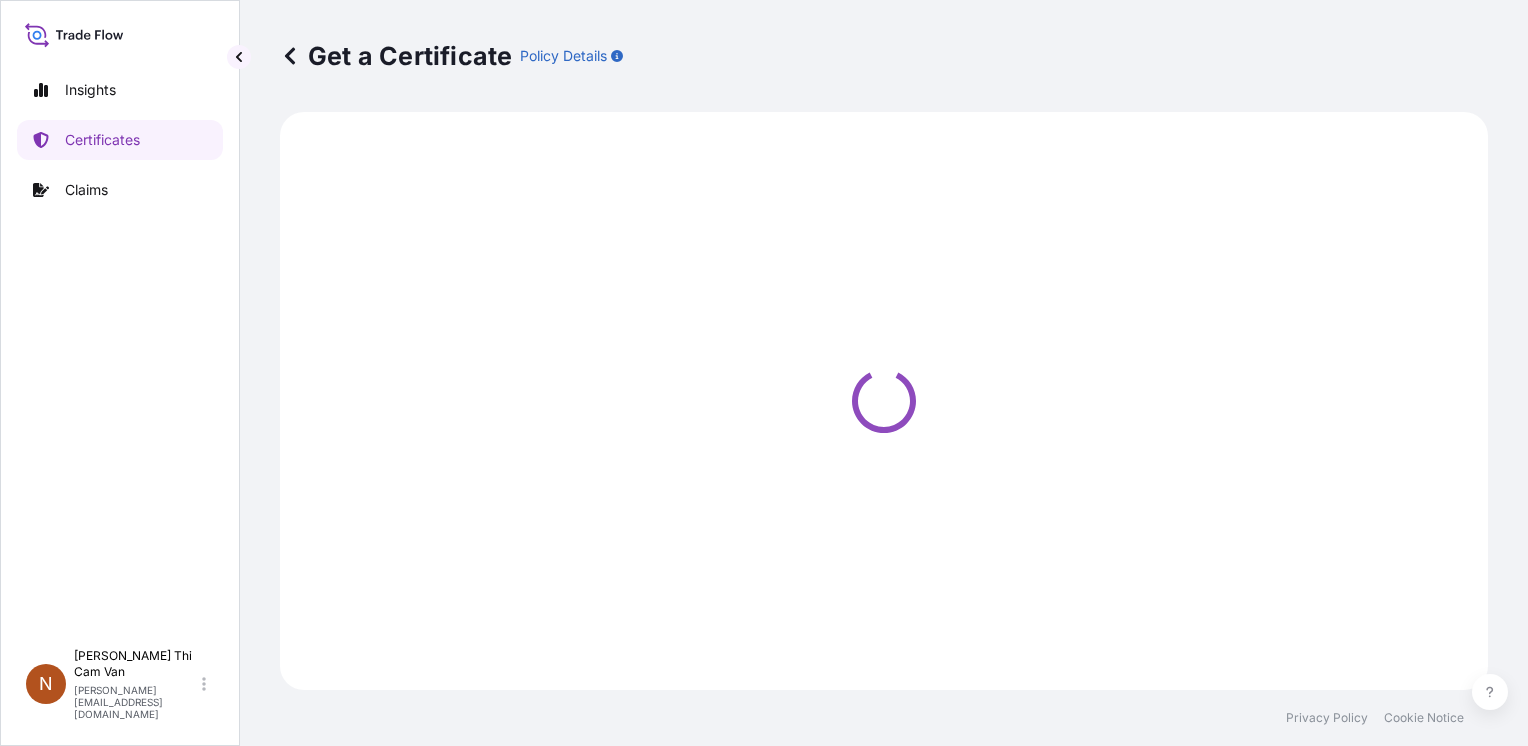 select on "Sea" 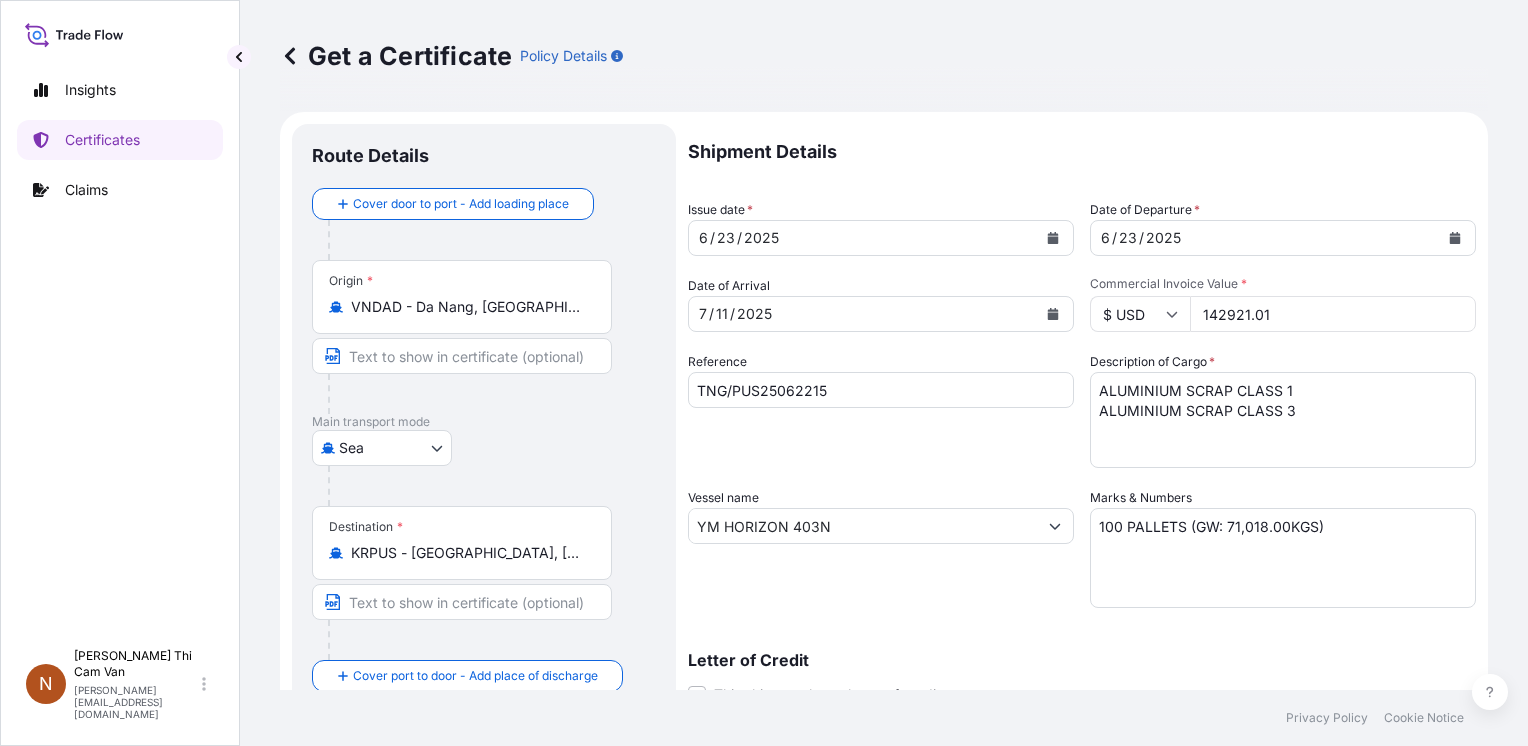 select on "31483" 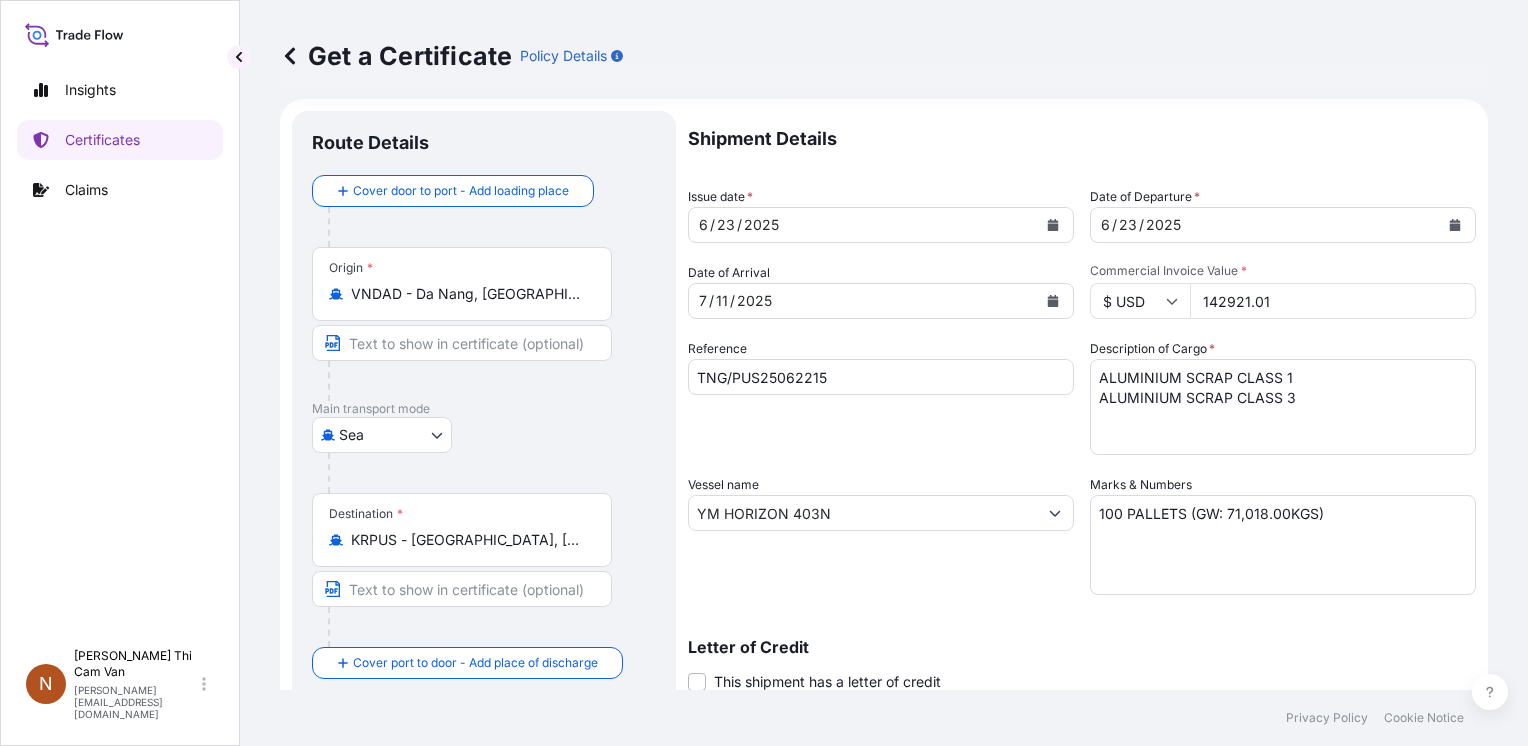 scroll, scrollTop: 0, scrollLeft: 0, axis: both 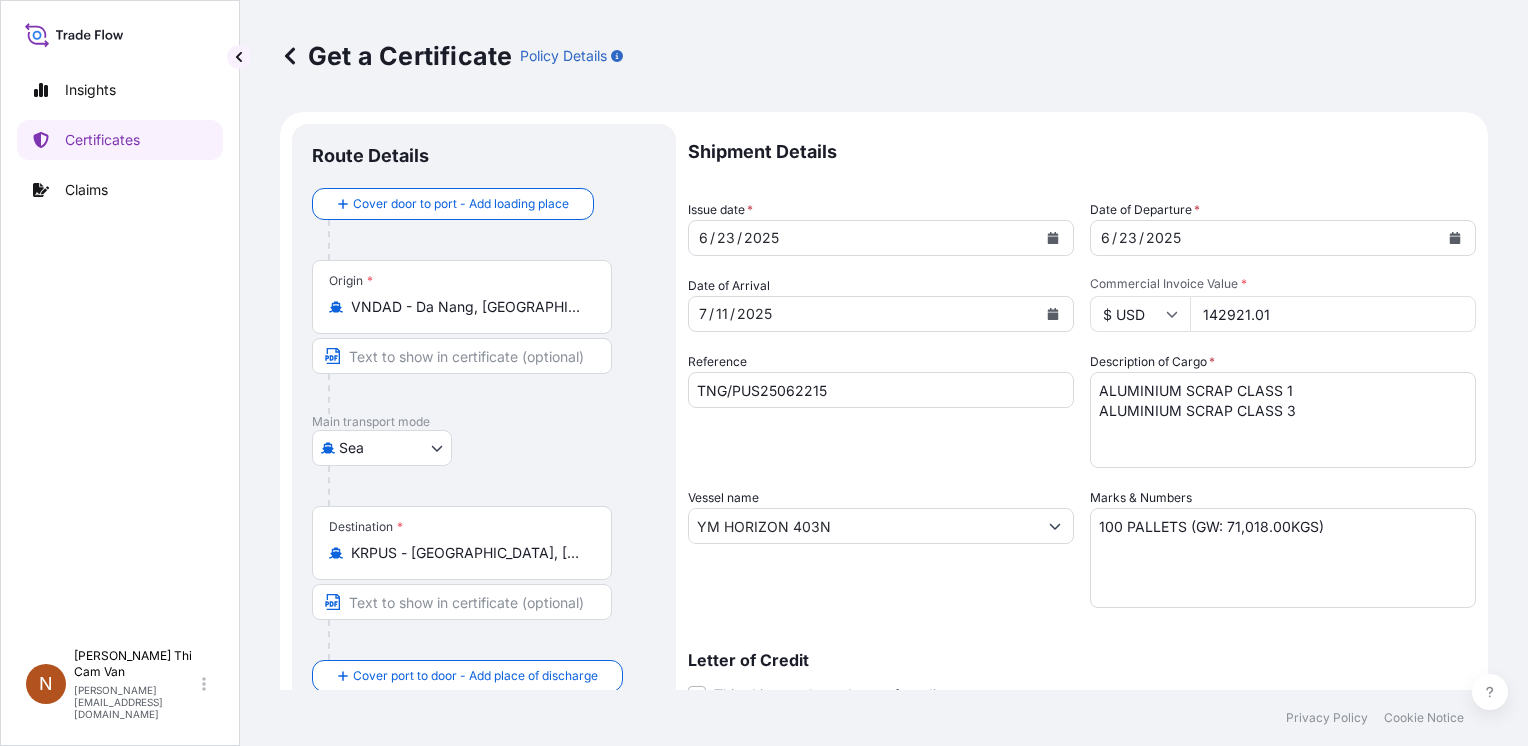 click 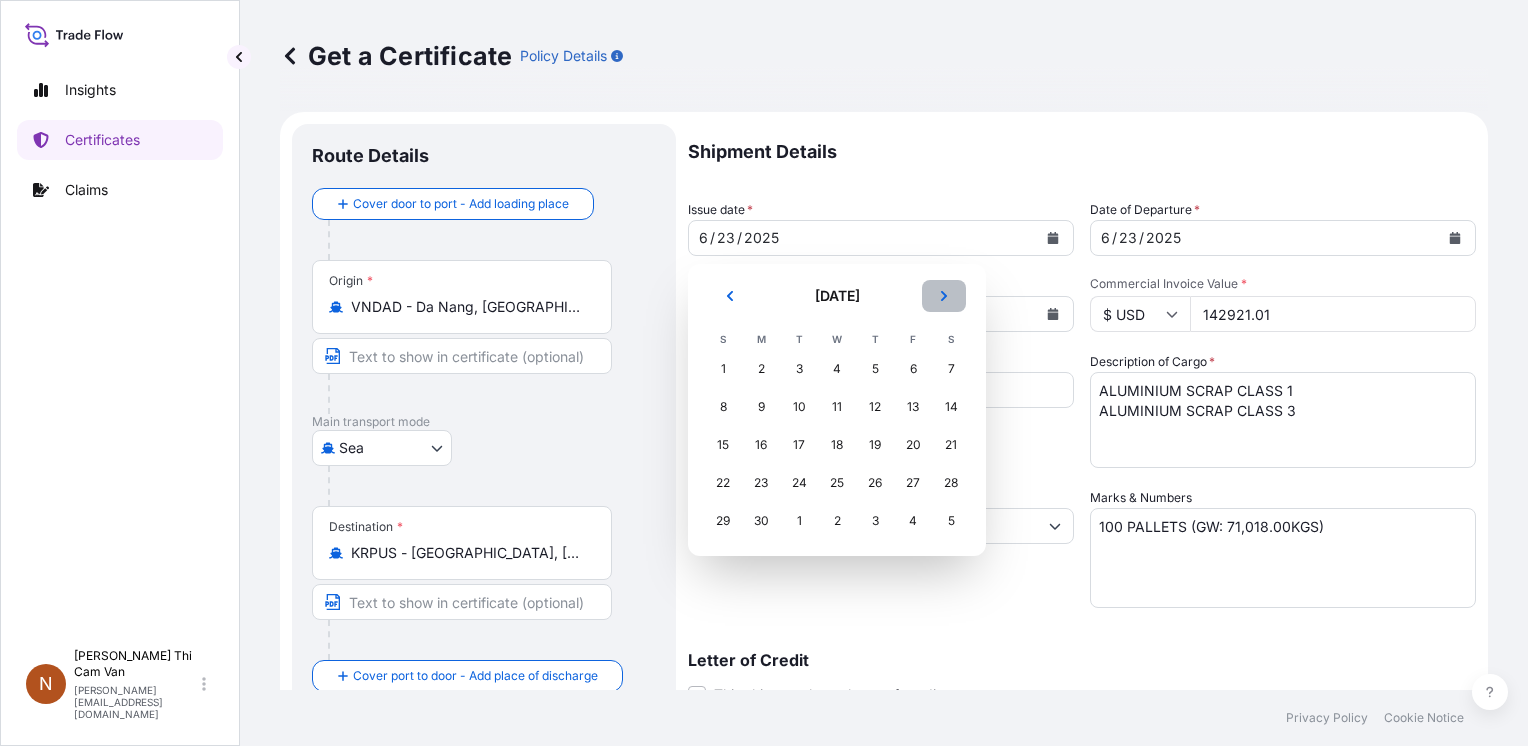 click at bounding box center (944, 296) 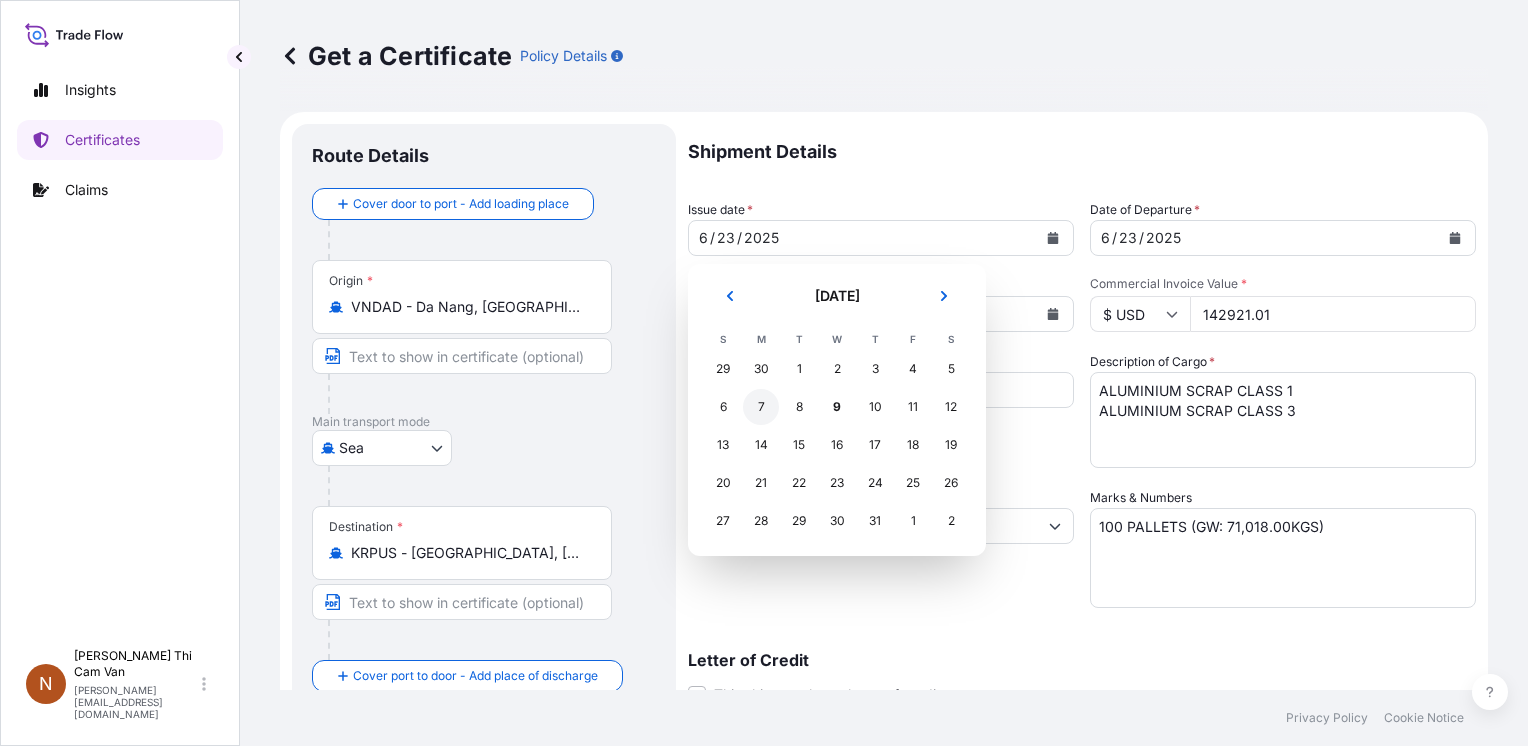 click on "7" at bounding box center (761, 407) 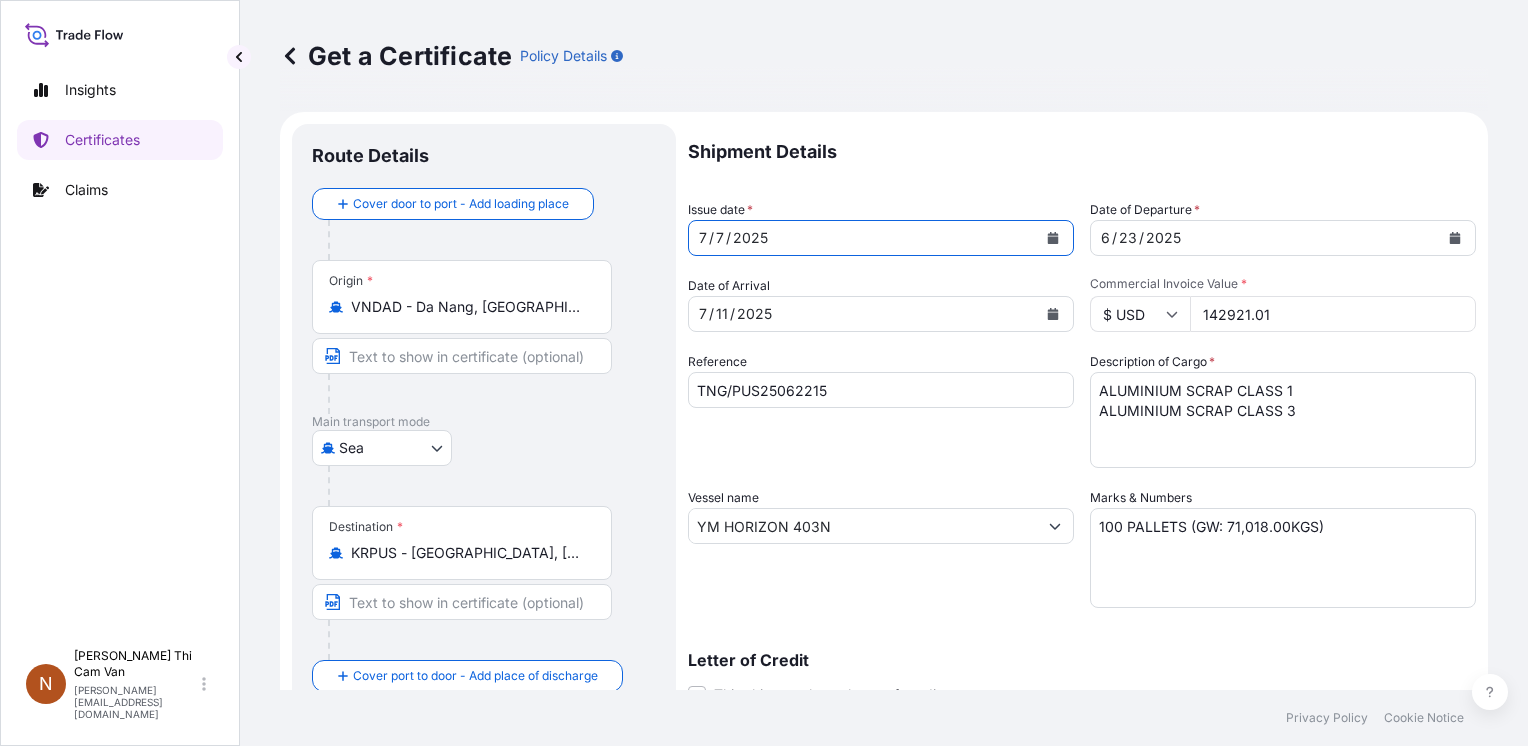 drag, startPoint x: 912, startPoint y: 180, endPoint x: 924, endPoint y: 180, distance: 12 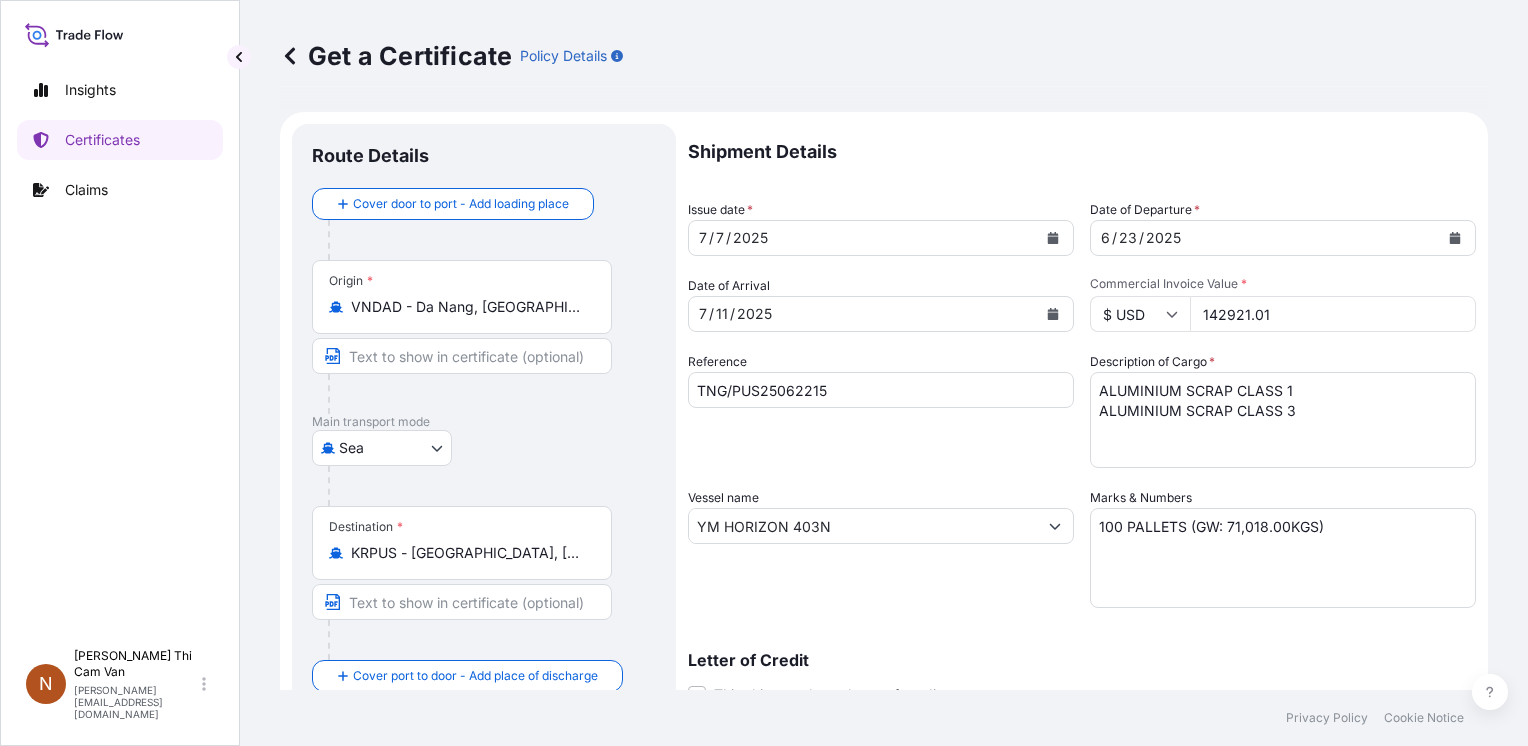 click on "[DATE]" at bounding box center [1265, 238] 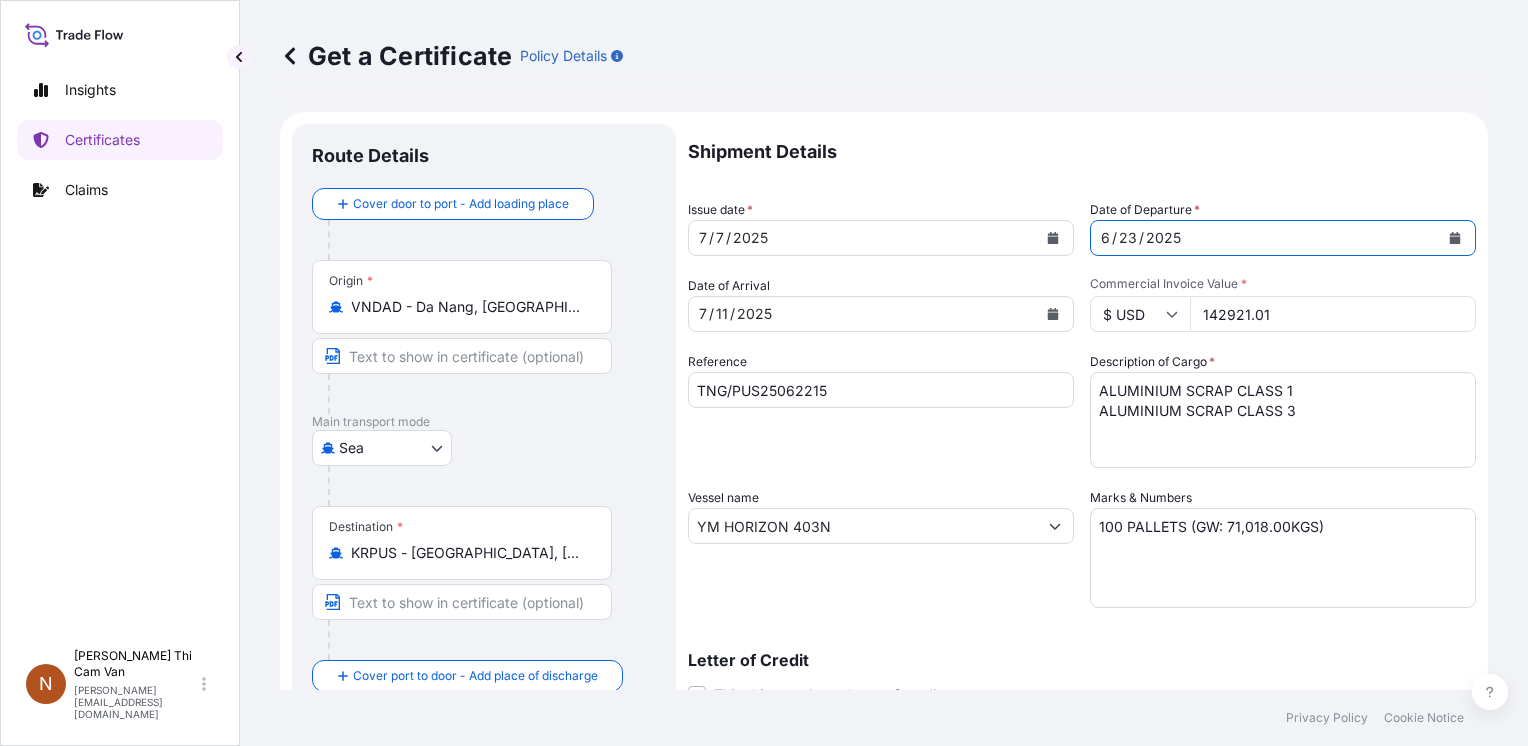 click at bounding box center [1455, 238] 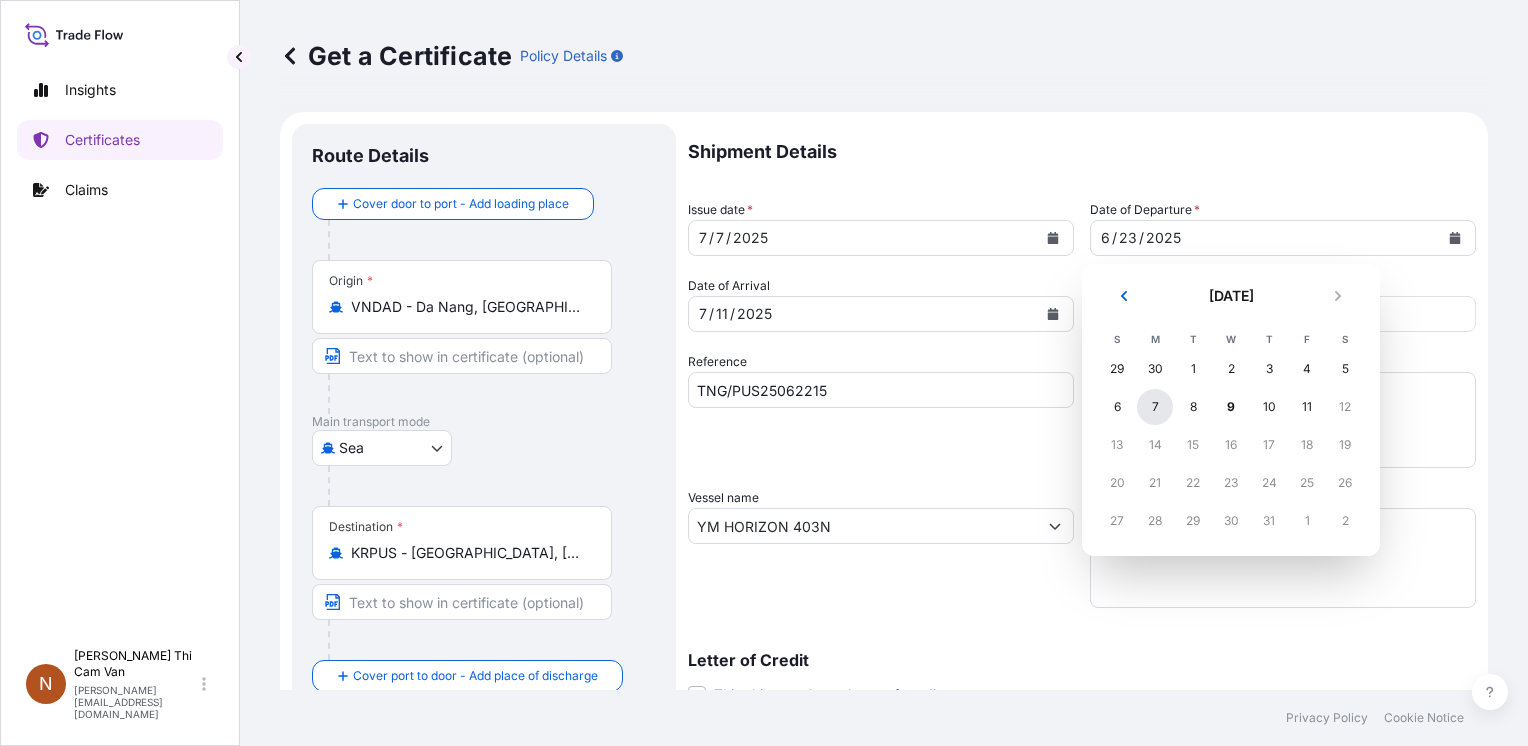 click on "7" at bounding box center [1155, 407] 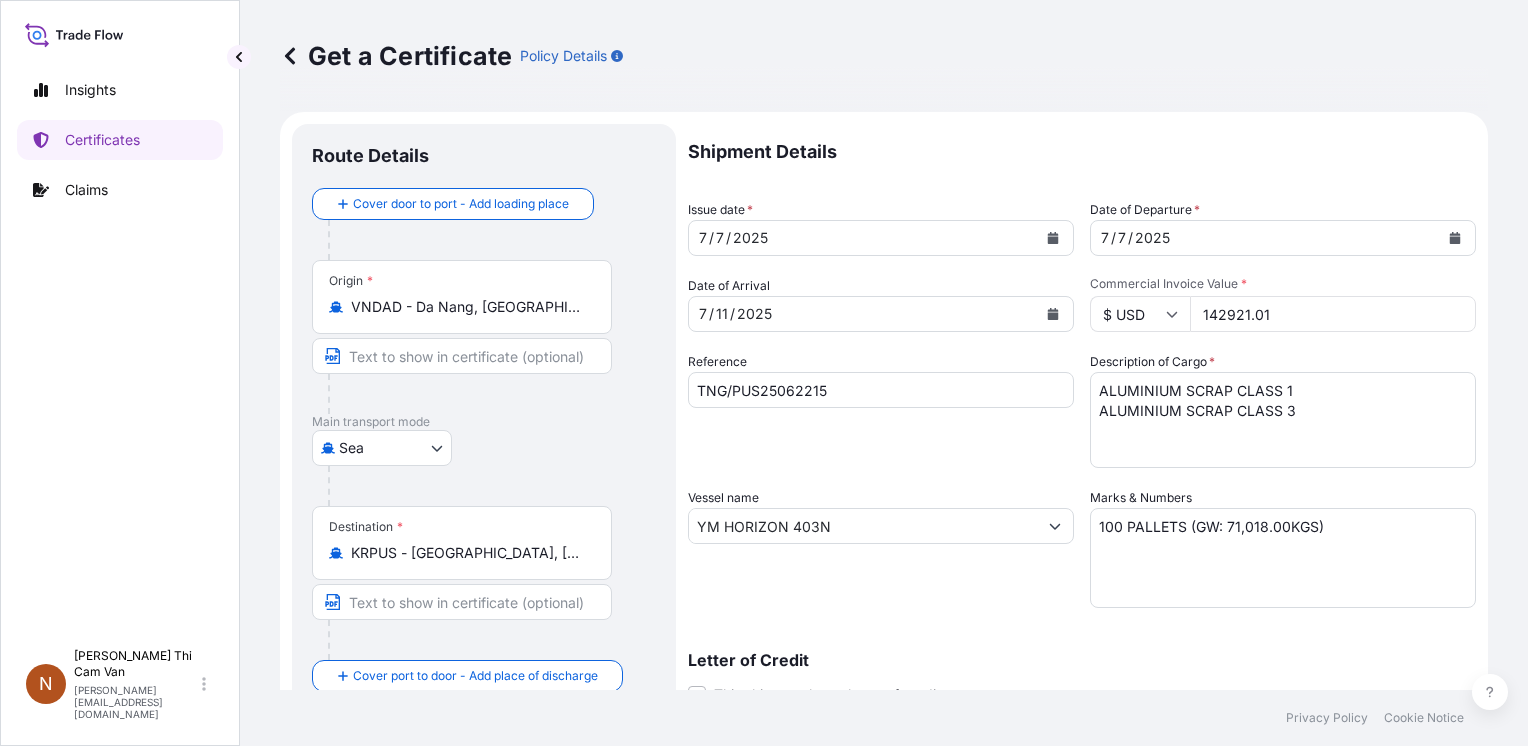 drag, startPoint x: 1040, startPoint y: 137, endPoint x: 783, endPoint y: 346, distance: 331.2552 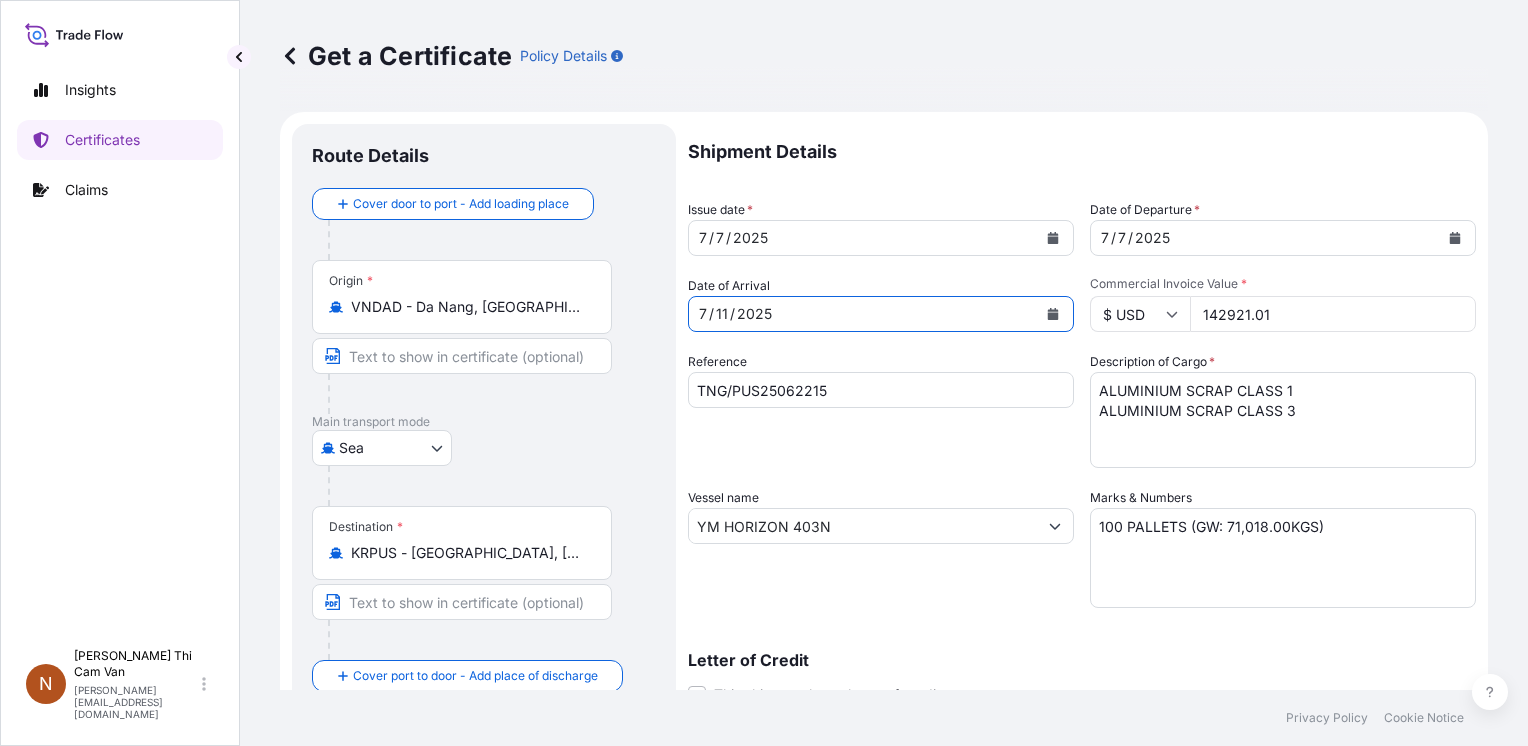 click on "[DATE]" at bounding box center [863, 314] 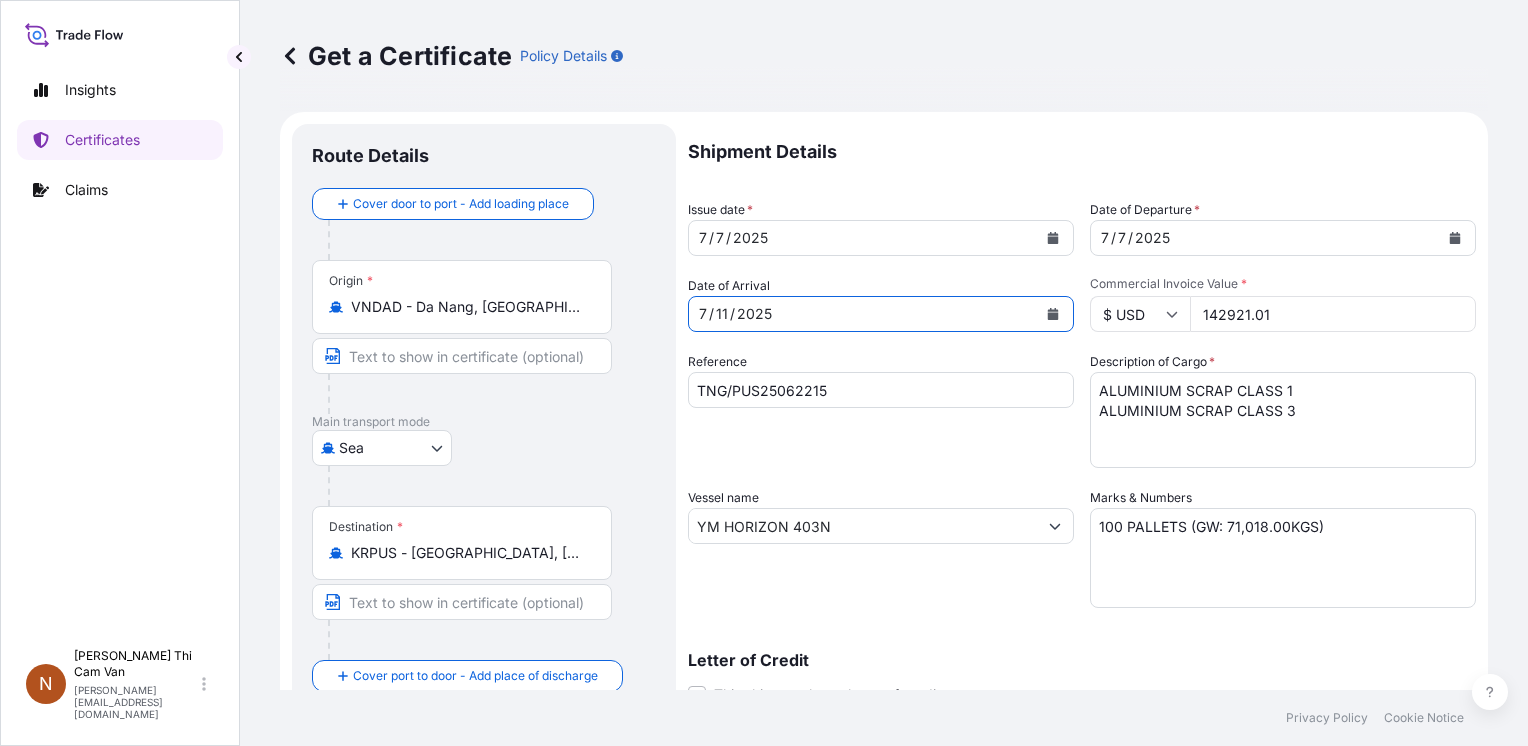 click at bounding box center [1053, 314] 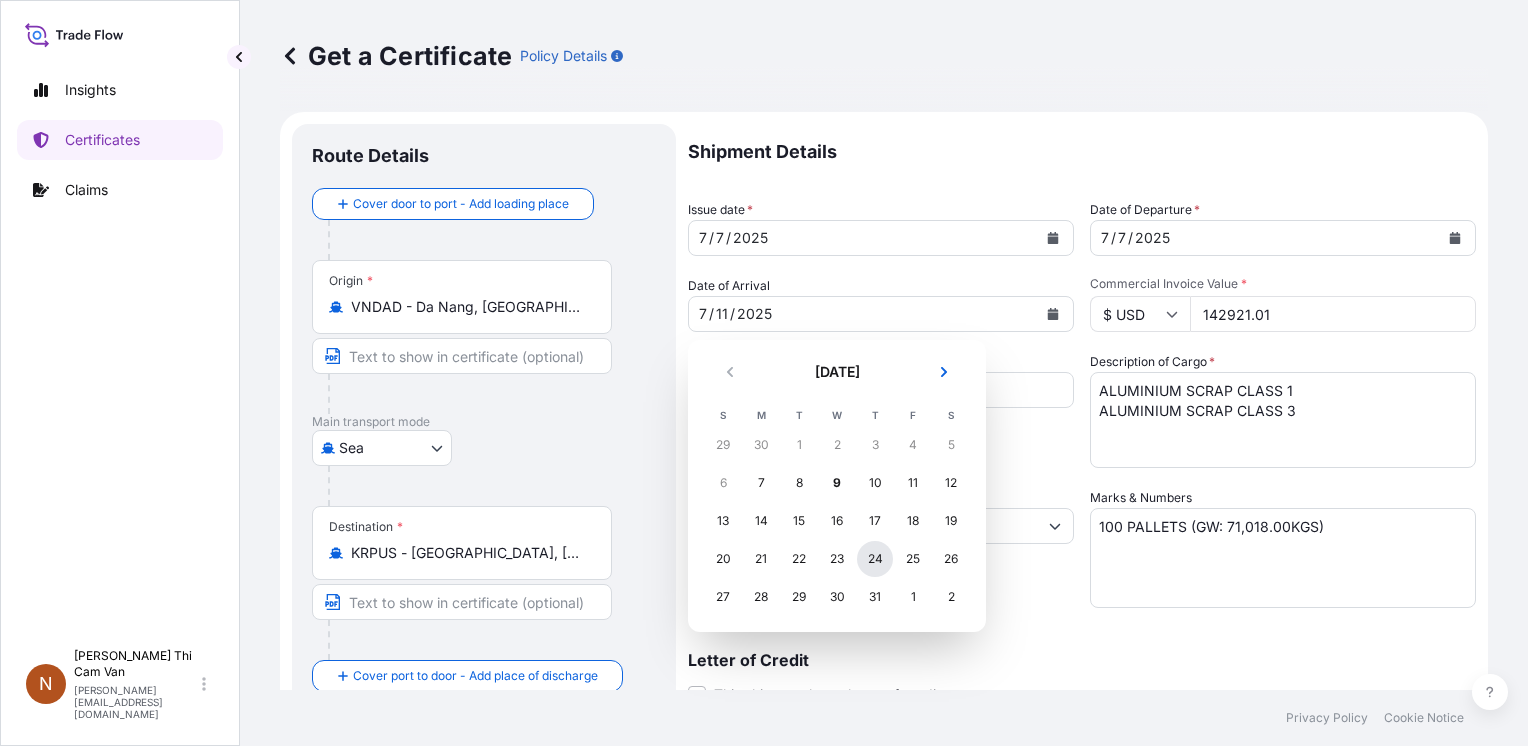 click on "24" at bounding box center [875, 559] 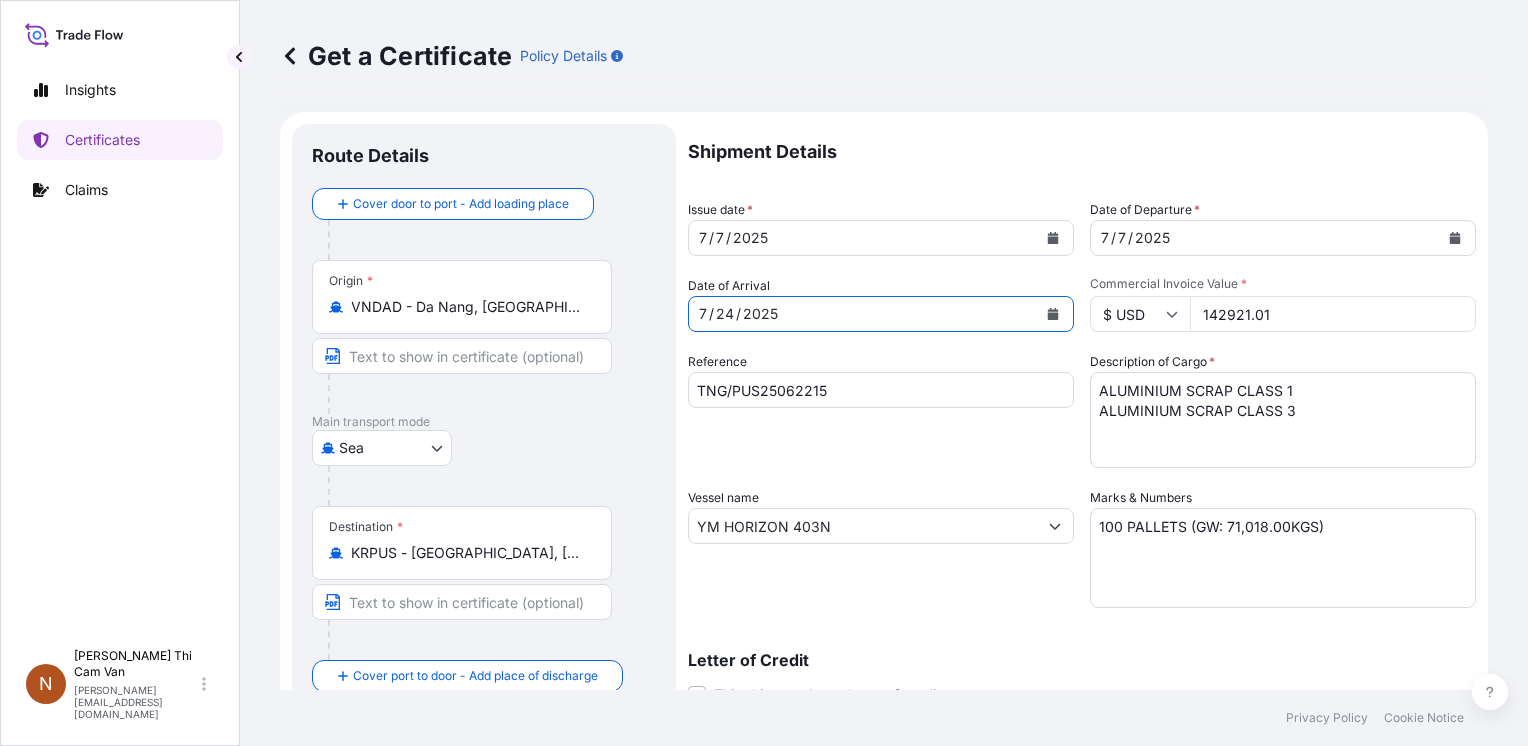 click 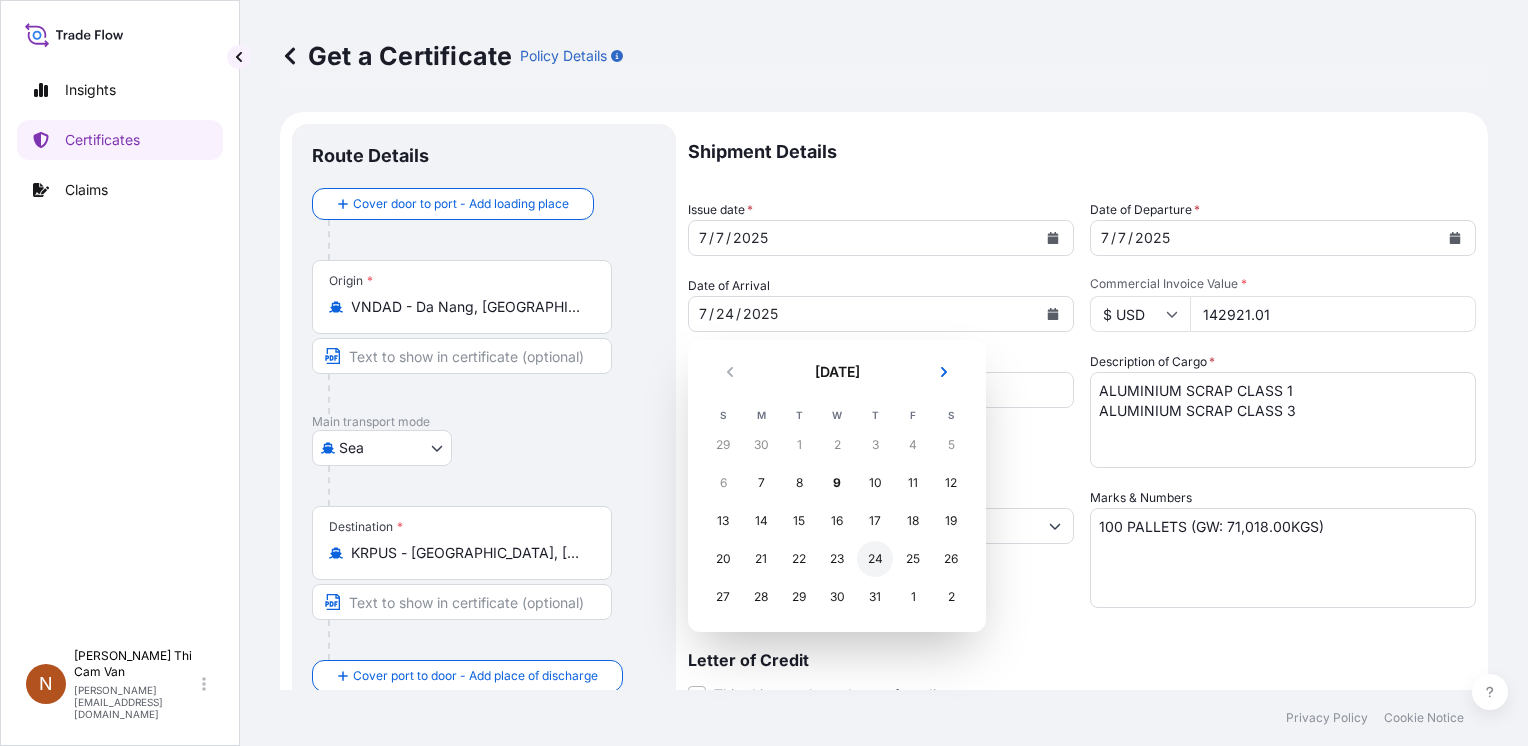click on "24" at bounding box center [875, 559] 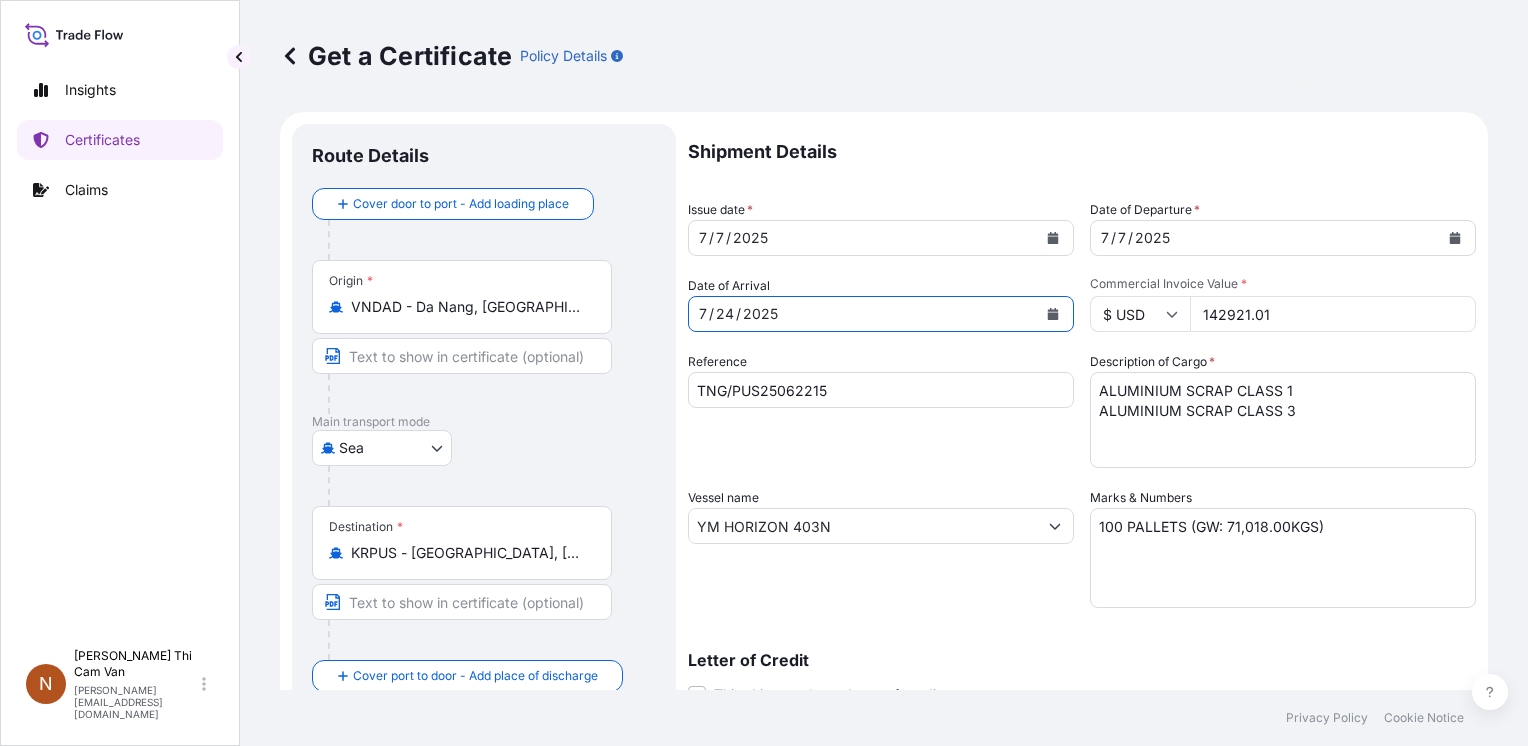 click on "142921.01" at bounding box center (1333, 314) 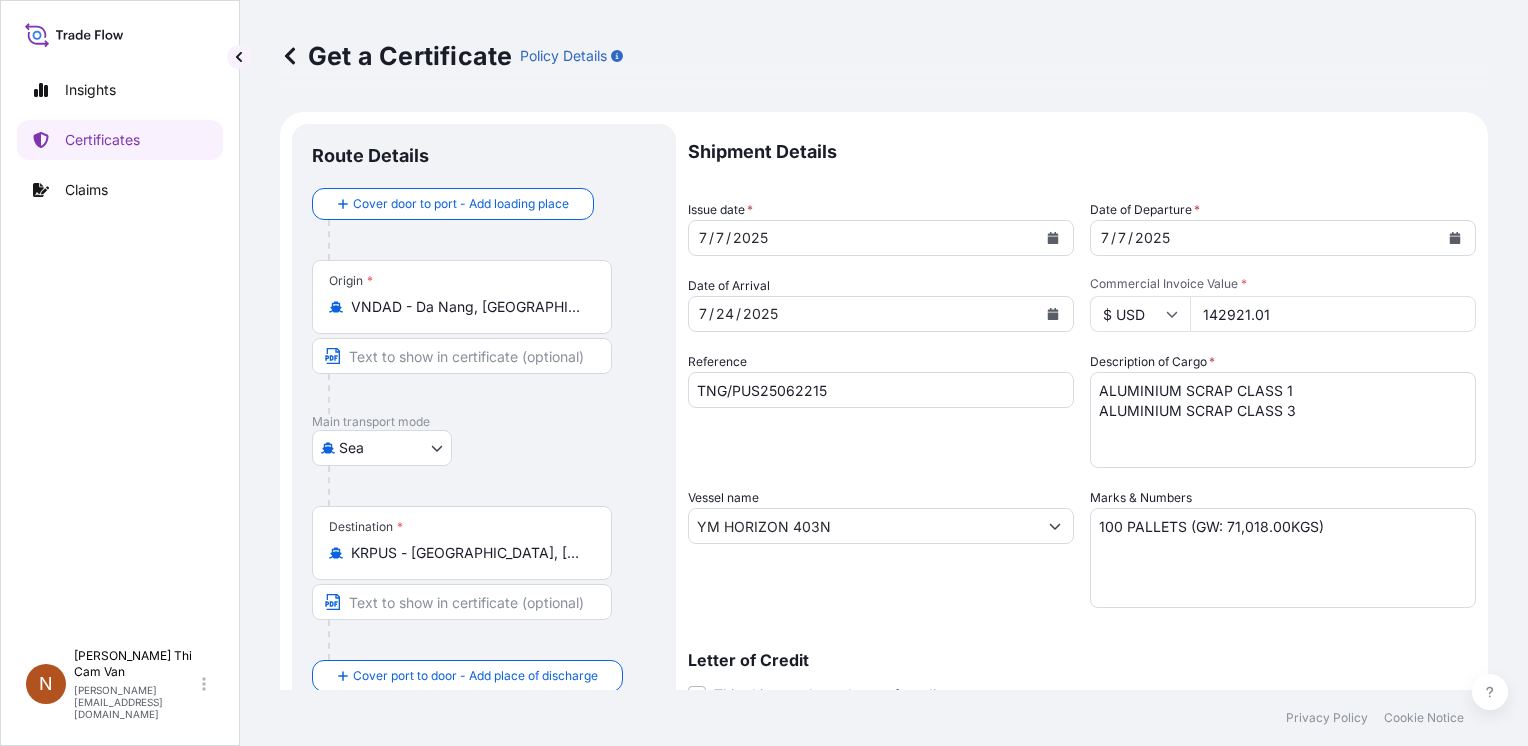 drag, startPoint x: 1284, startPoint y: 305, endPoint x: 1035, endPoint y: 278, distance: 250.45958 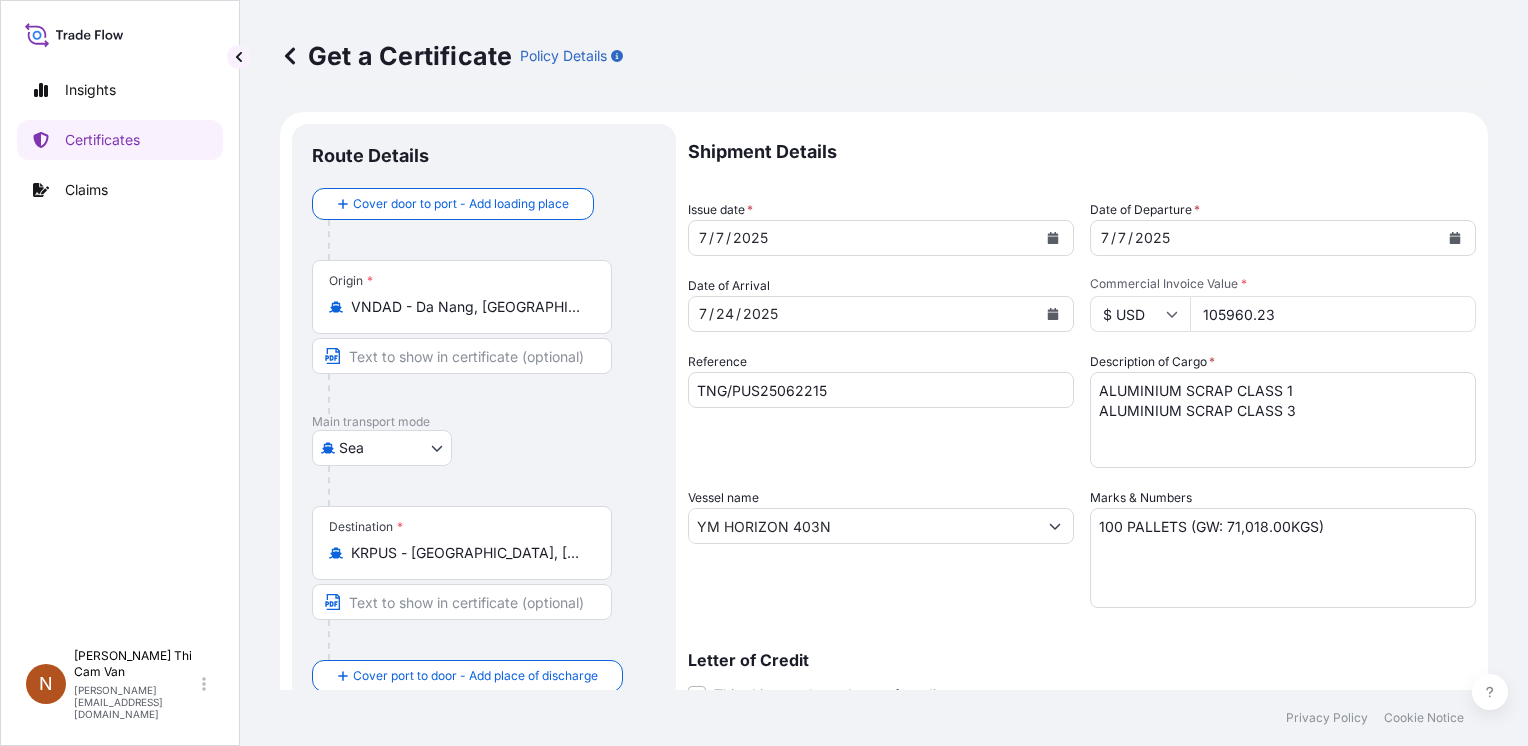 type on "105960.23" 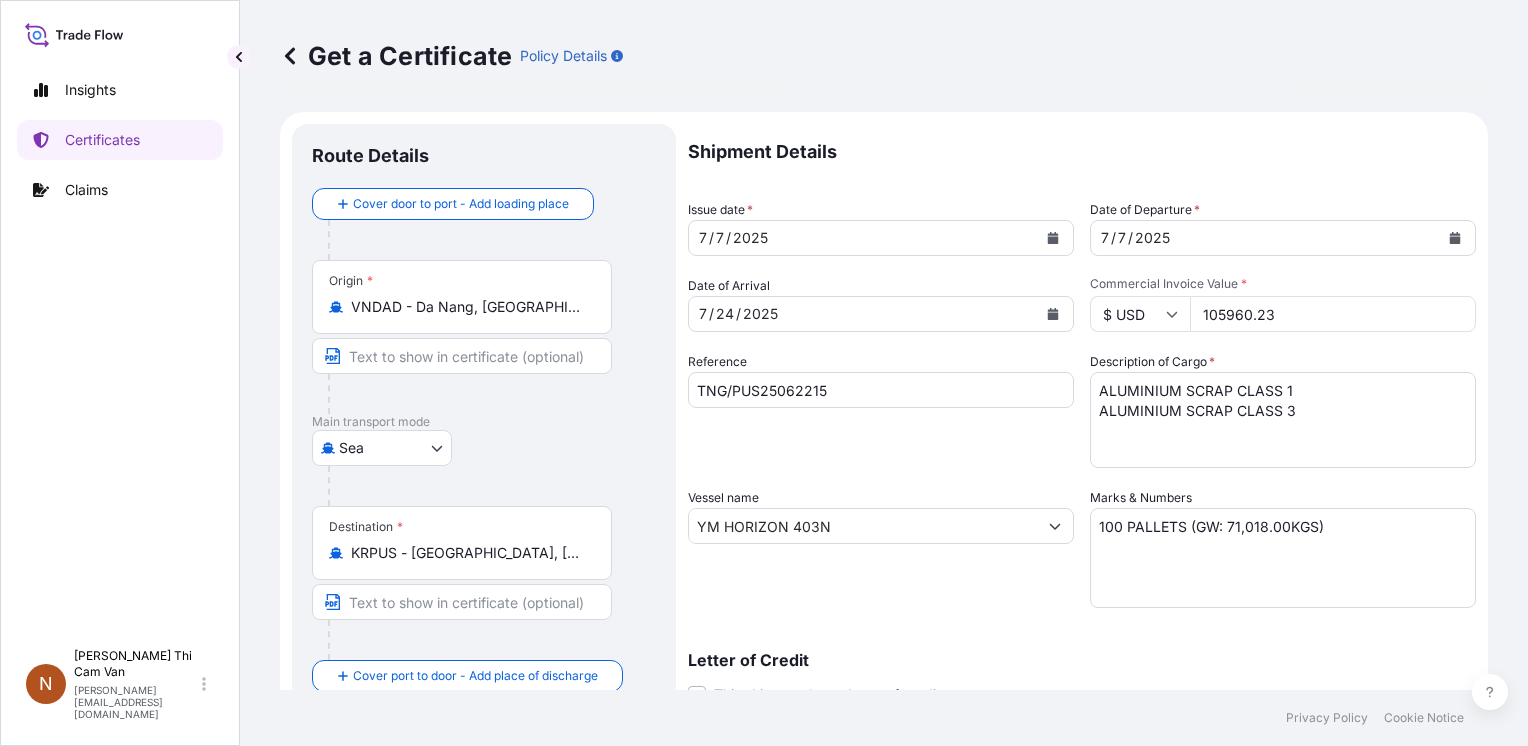 click on "TNG/PUS25062215" at bounding box center [881, 390] 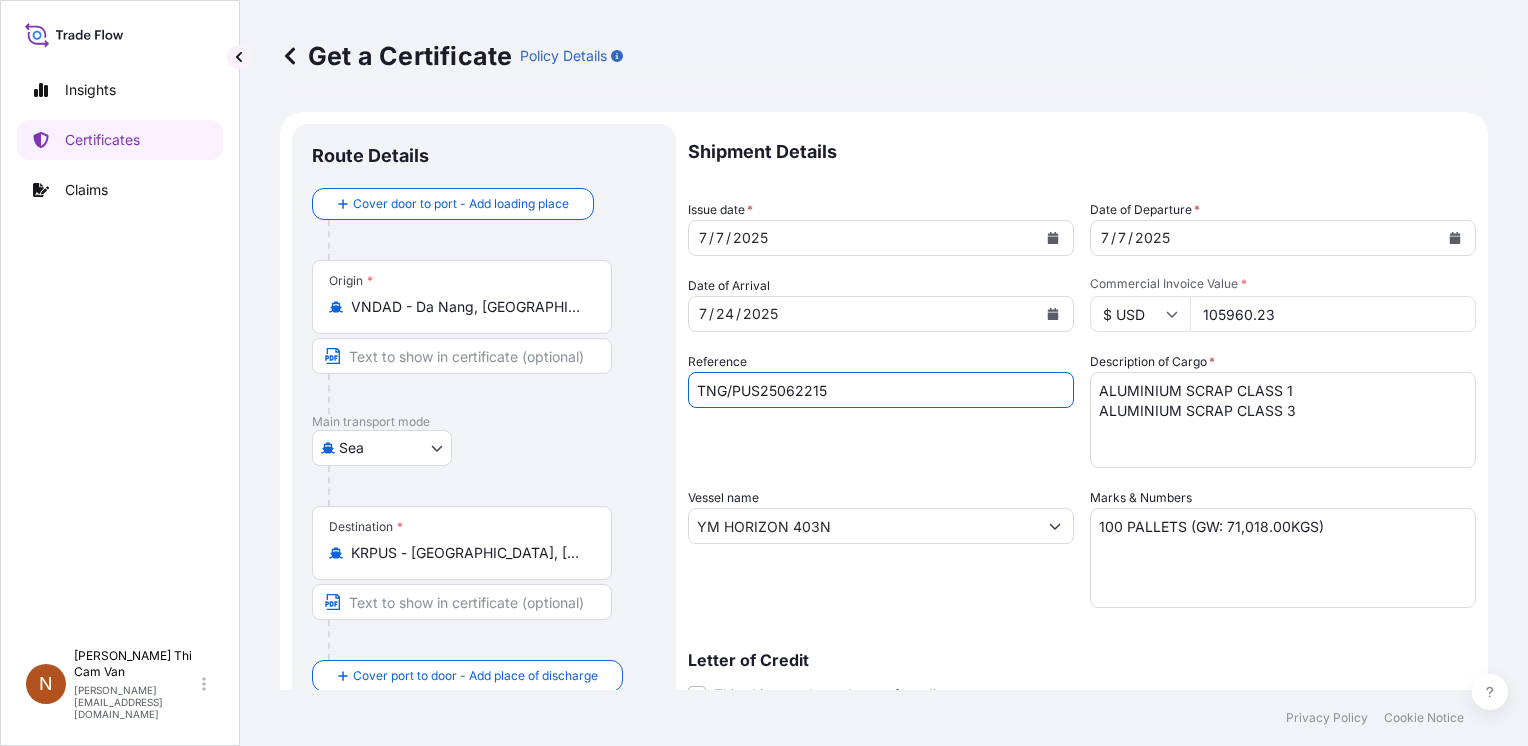 drag, startPoint x: 854, startPoint y: 399, endPoint x: 424, endPoint y: 354, distance: 432.34824 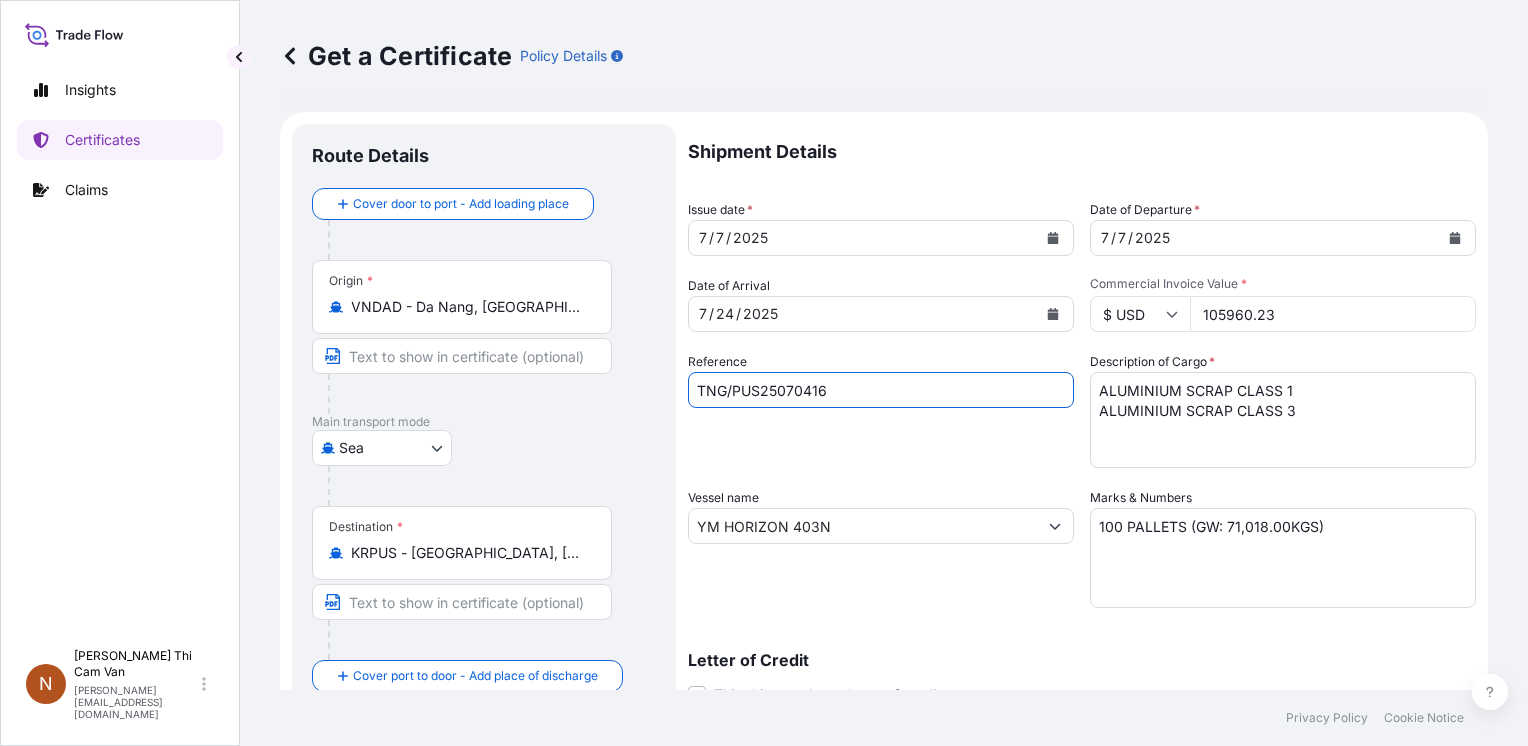 type on "TNG/PUS25070416" 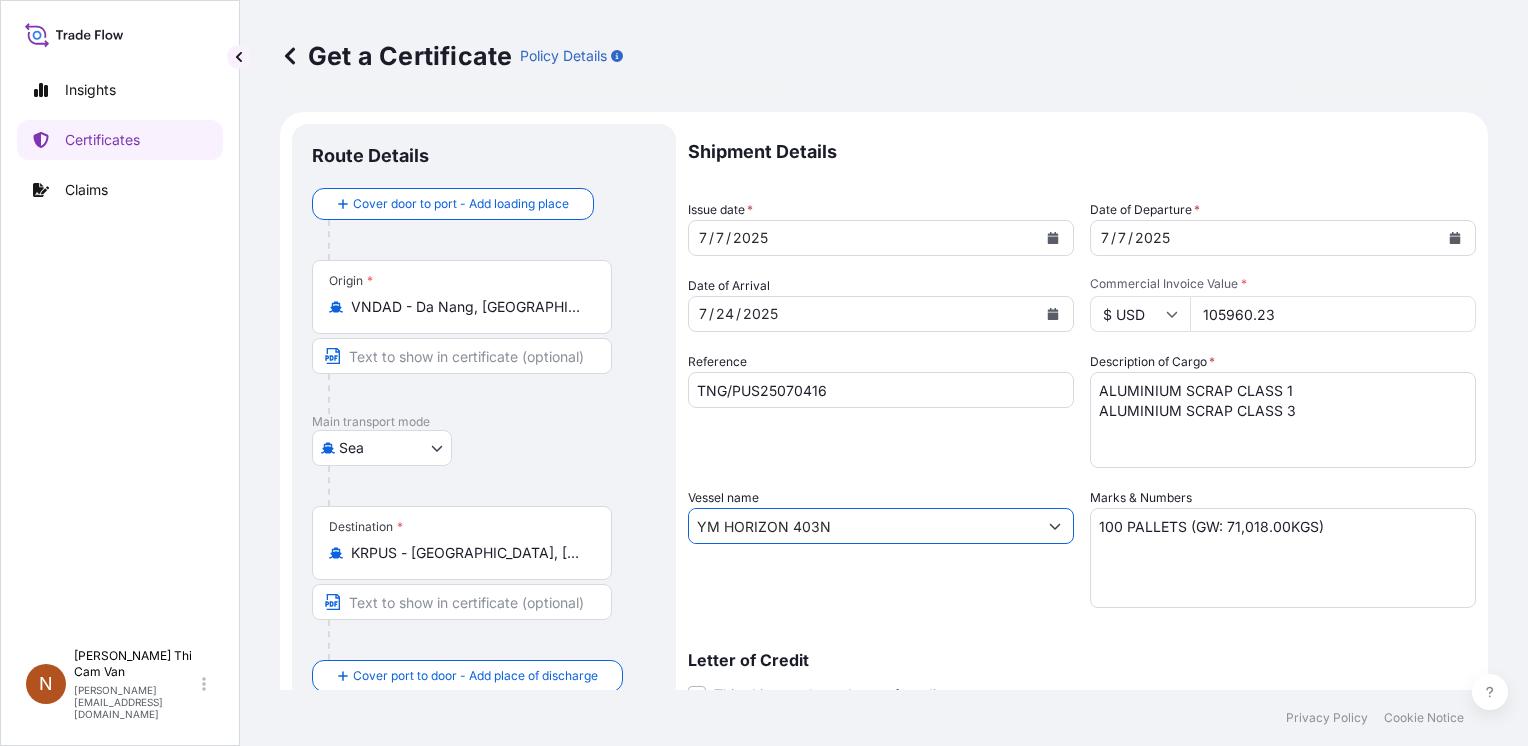 drag, startPoint x: 882, startPoint y: 526, endPoint x: 593, endPoint y: 514, distance: 289.24902 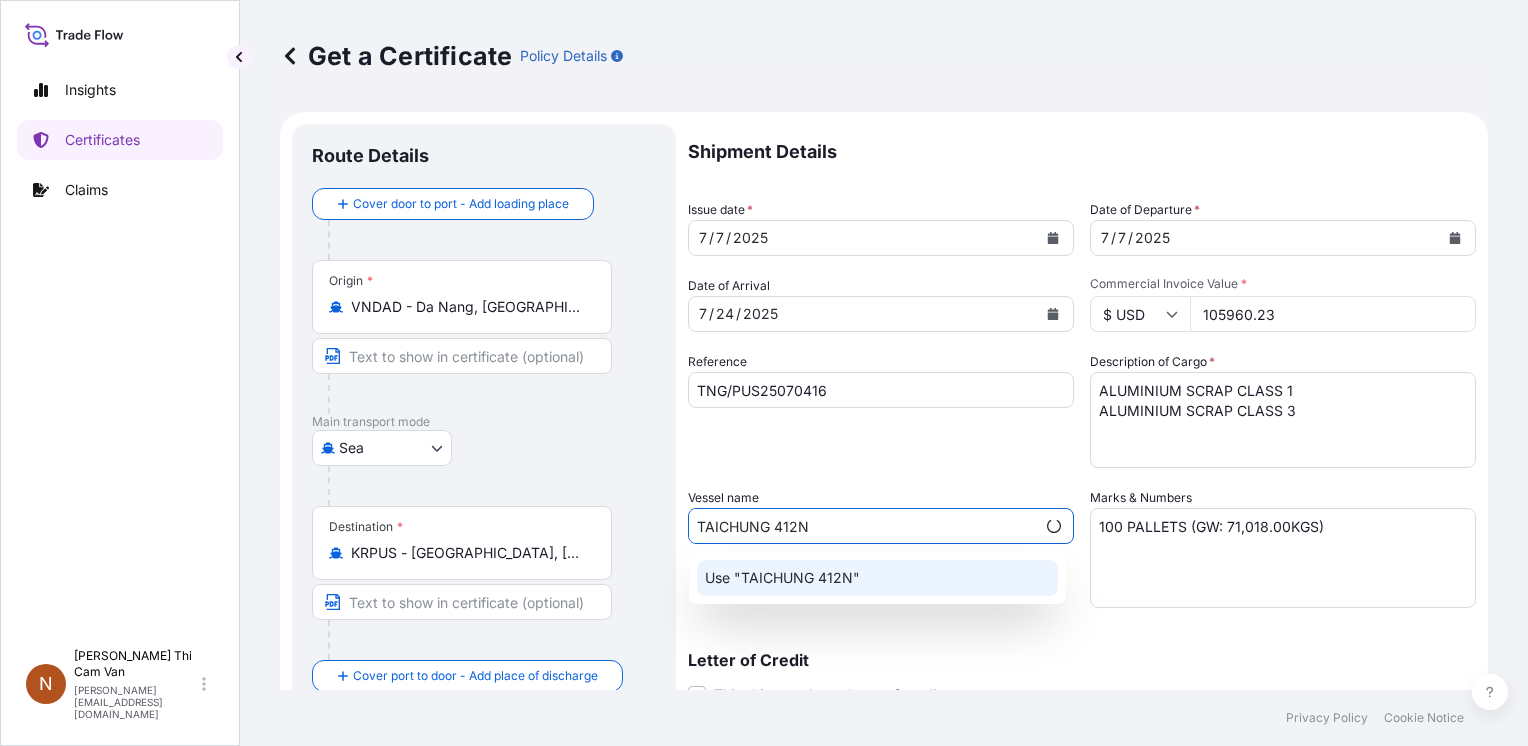 click on "Use "TAICHUNG 412N"" 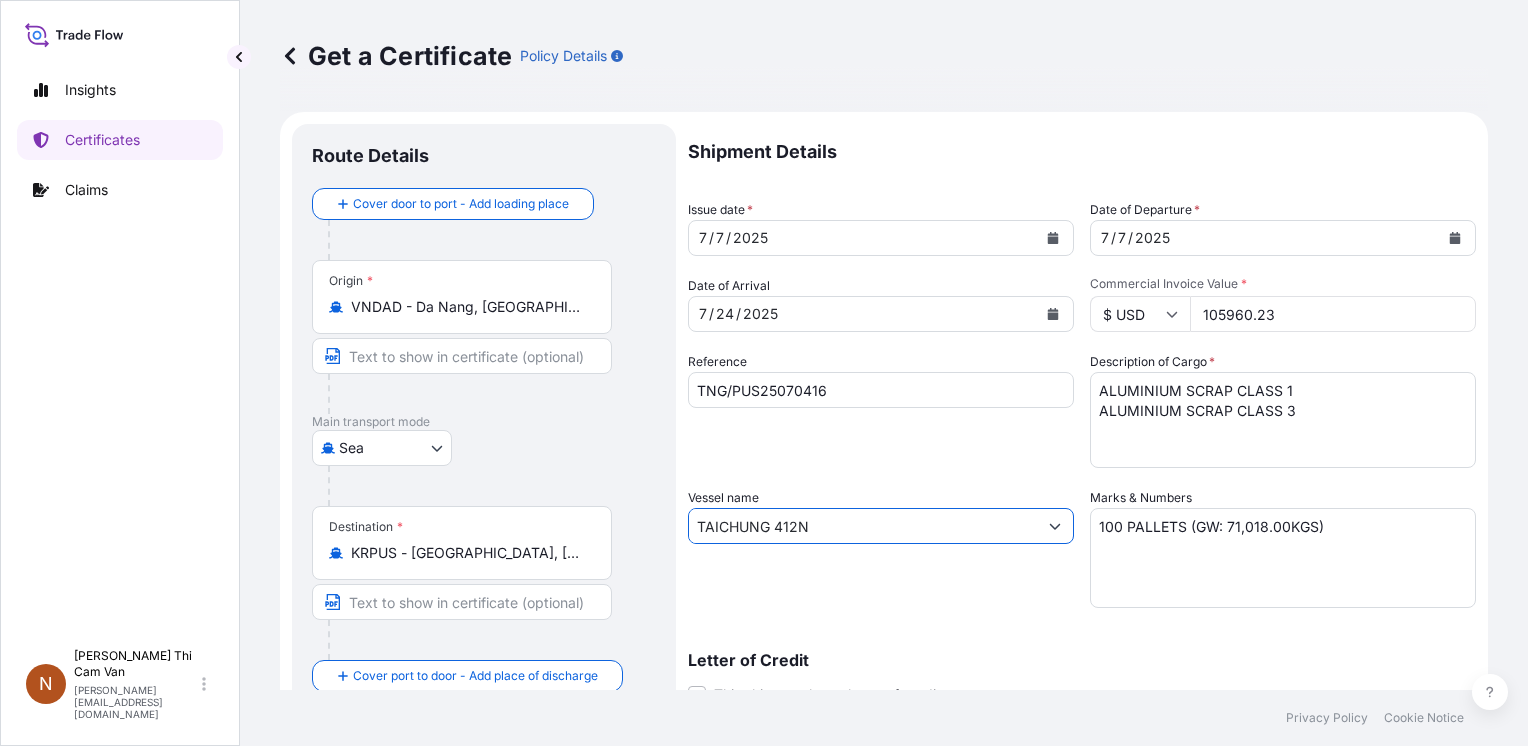 type on "TAICHUNG 412N" 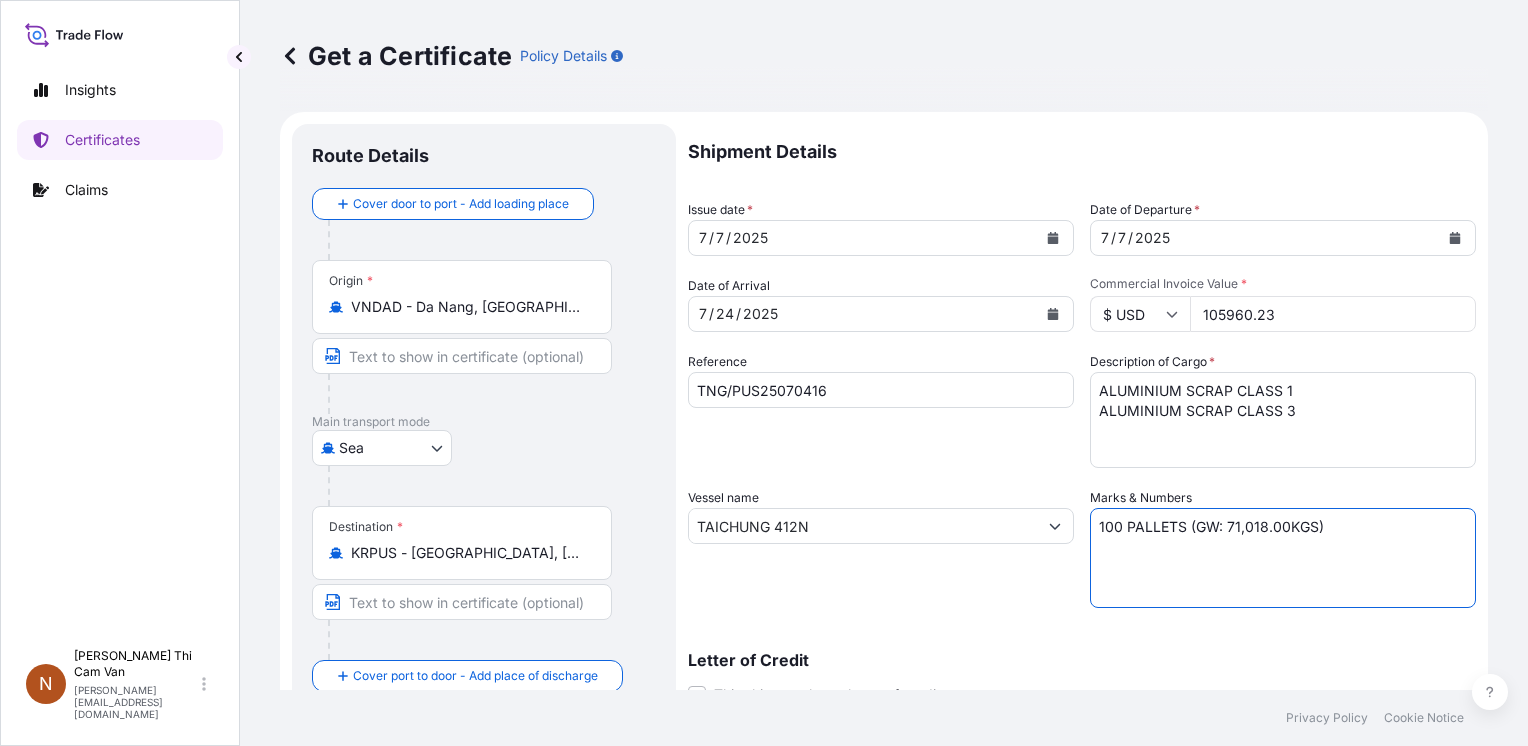 drag, startPoint x: 1111, startPoint y: 526, endPoint x: 1044, endPoint y: 526, distance: 67 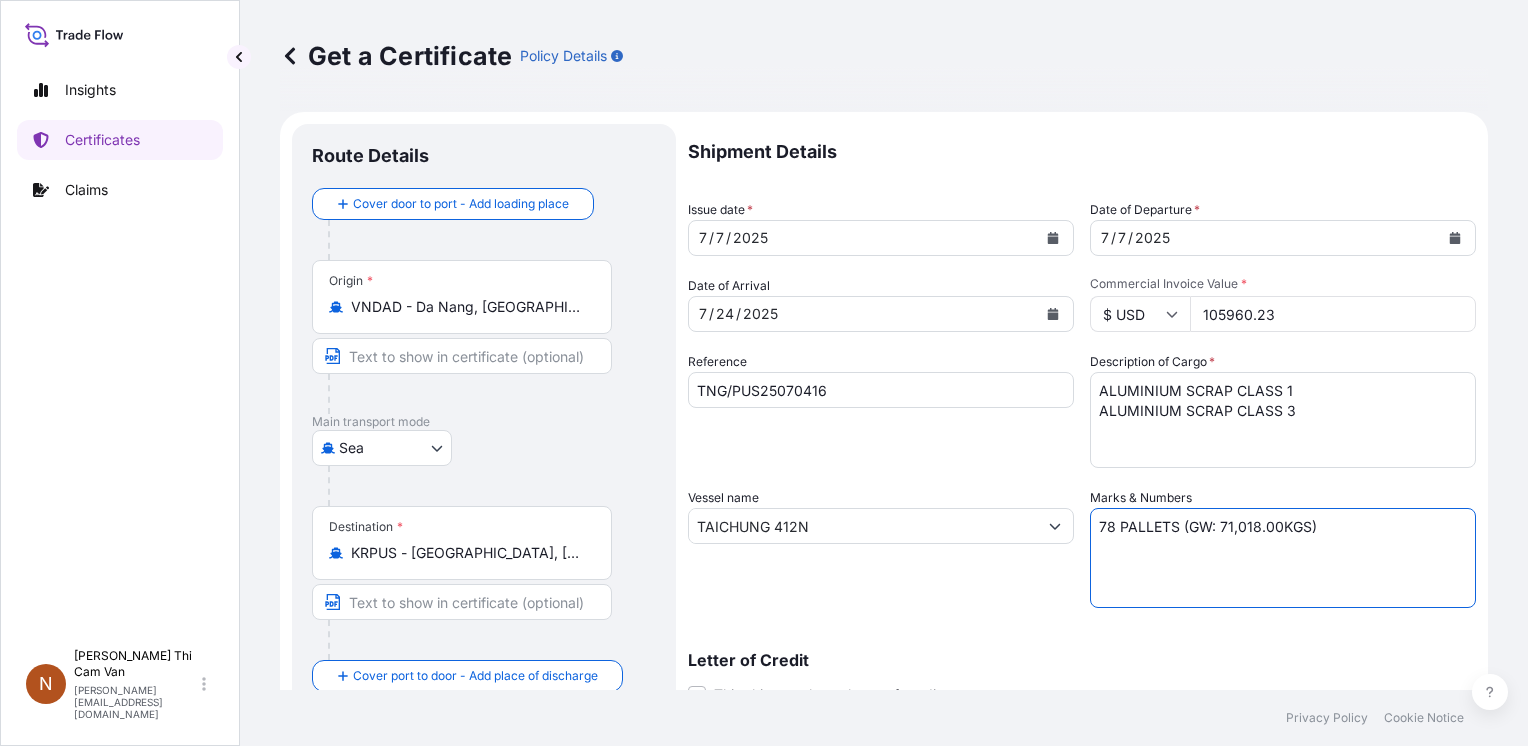 drag, startPoint x: 1248, startPoint y: 526, endPoint x: 1212, endPoint y: 529, distance: 36.124783 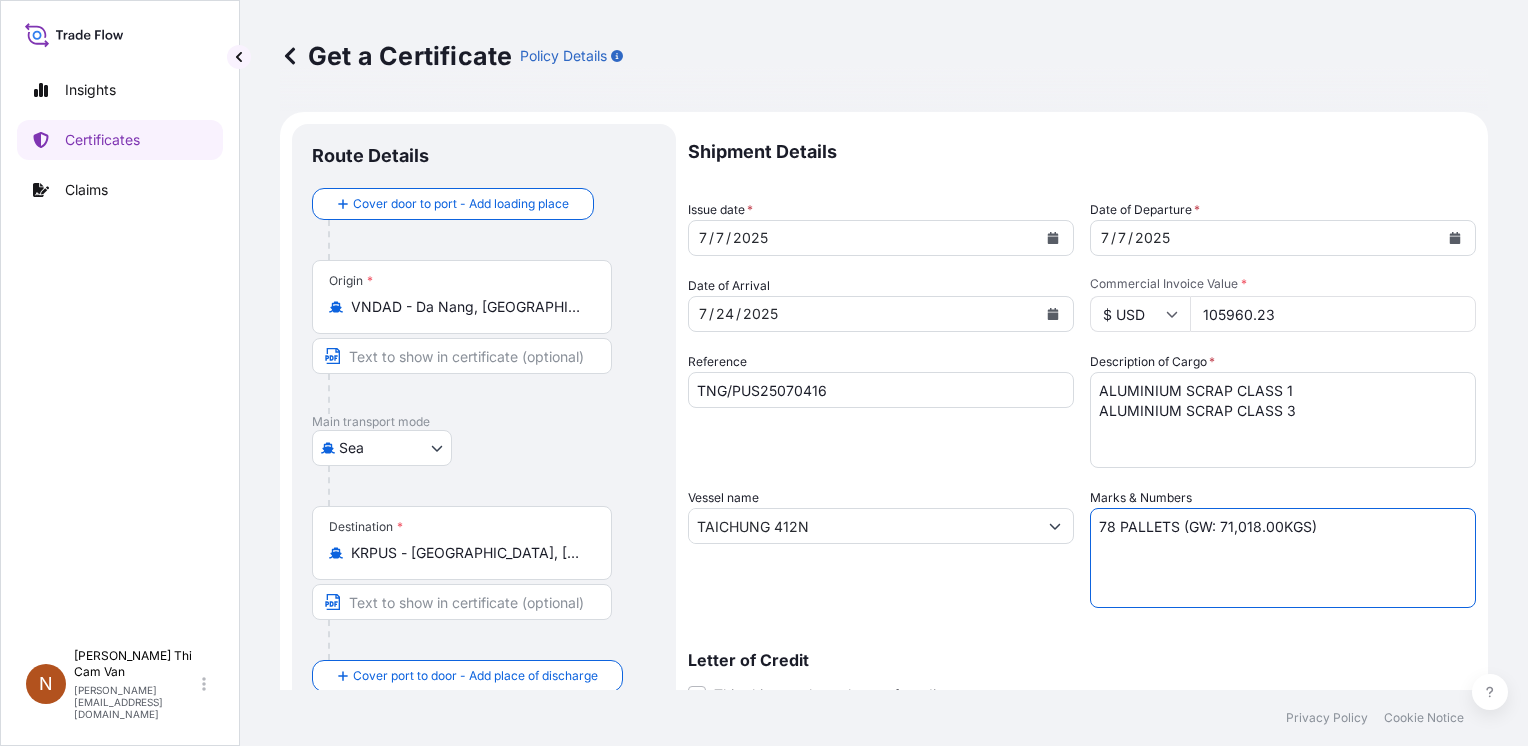 click on "100 PALLETS (GW: 71,018.00KGS)" at bounding box center (1283, 558) 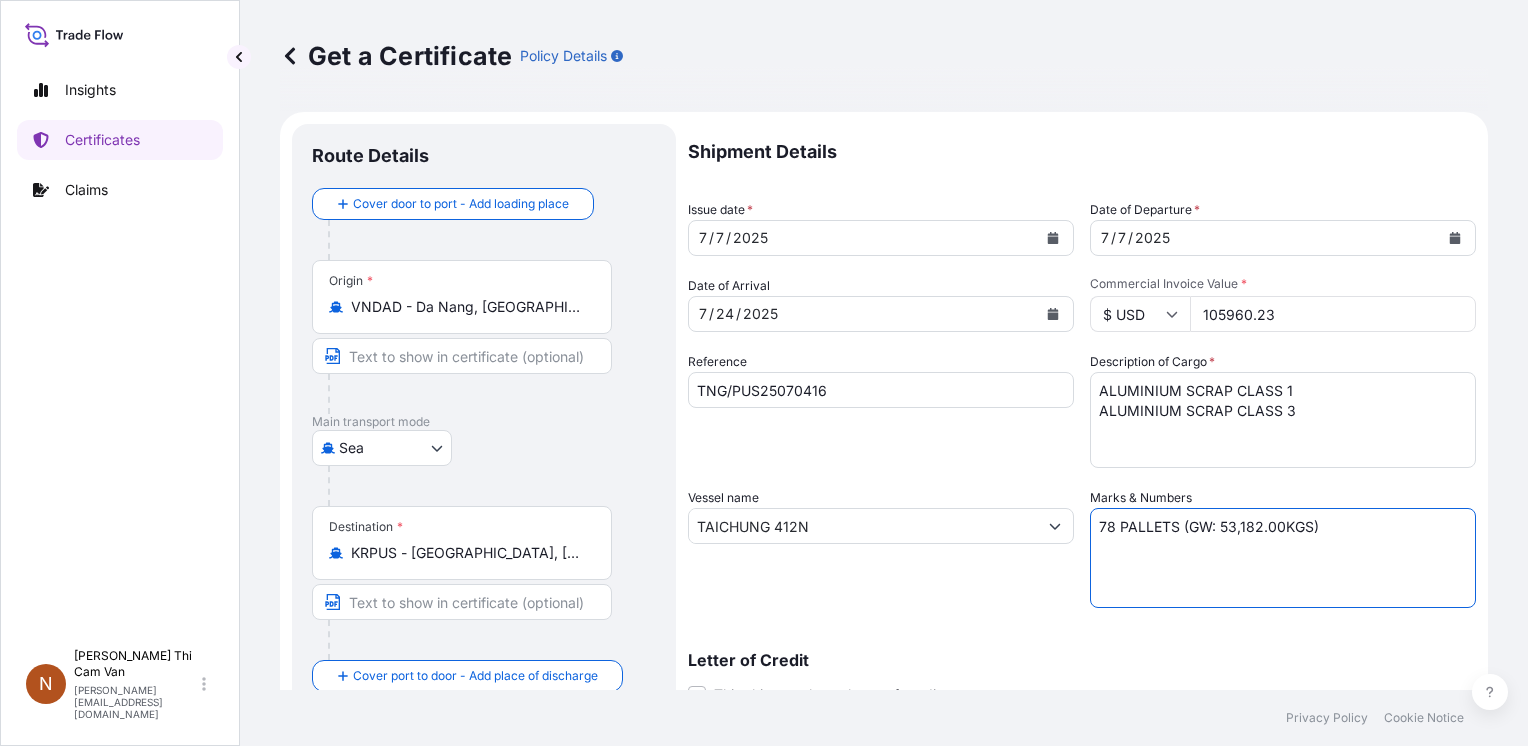 type on "78 PALLETS (GW: 53,182.00KGS)" 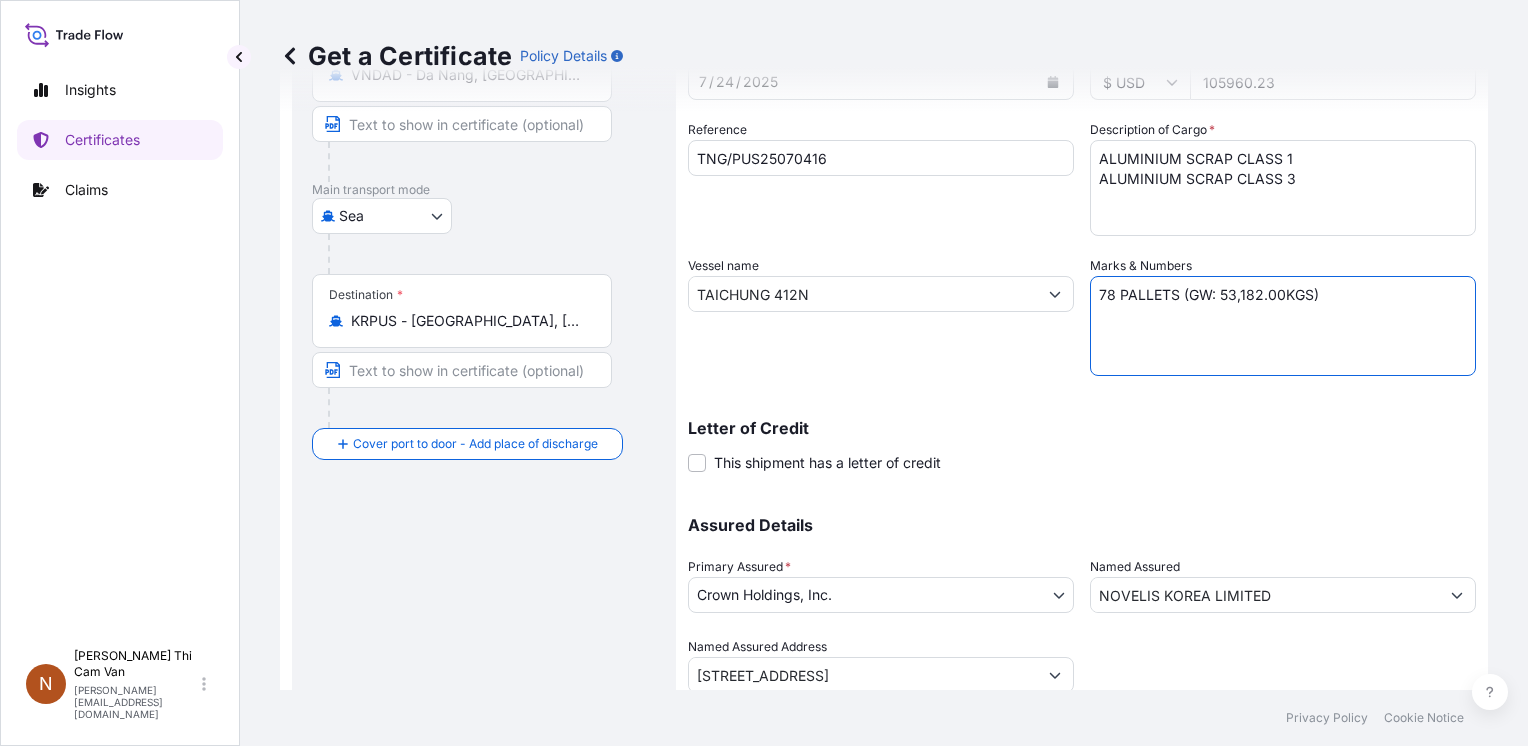 scroll, scrollTop: 300, scrollLeft: 0, axis: vertical 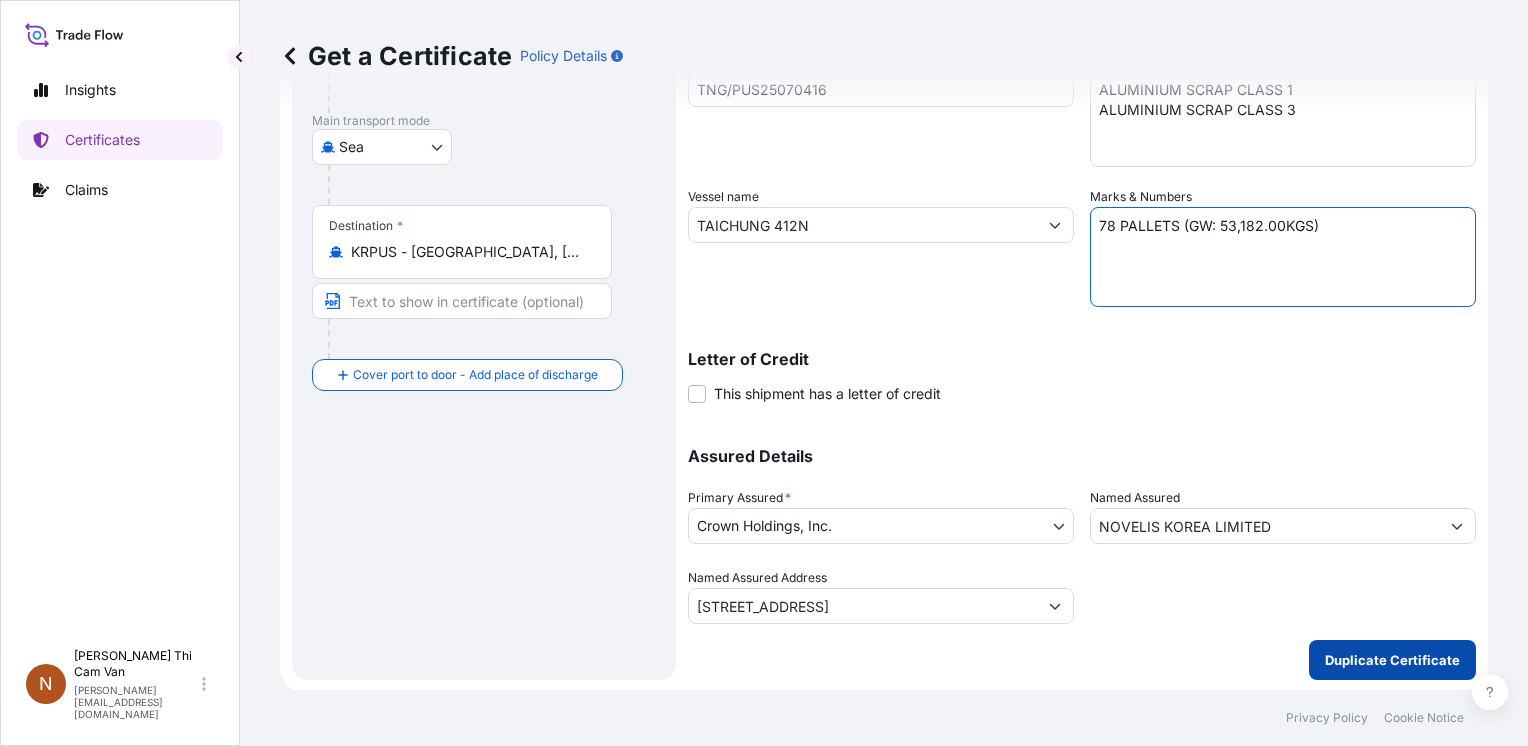 click on "Duplicate Certificate" at bounding box center (1392, 660) 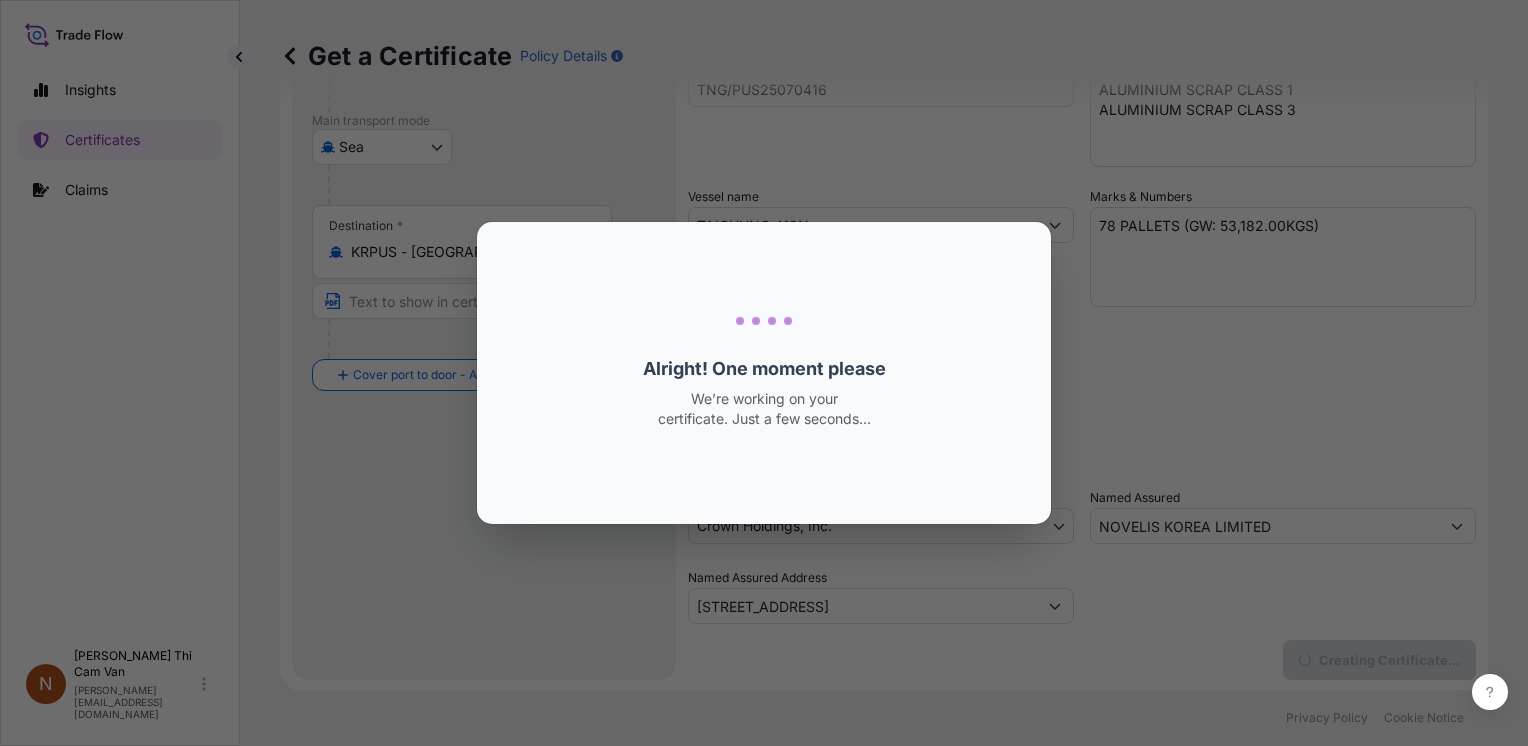 scroll, scrollTop: 0, scrollLeft: 0, axis: both 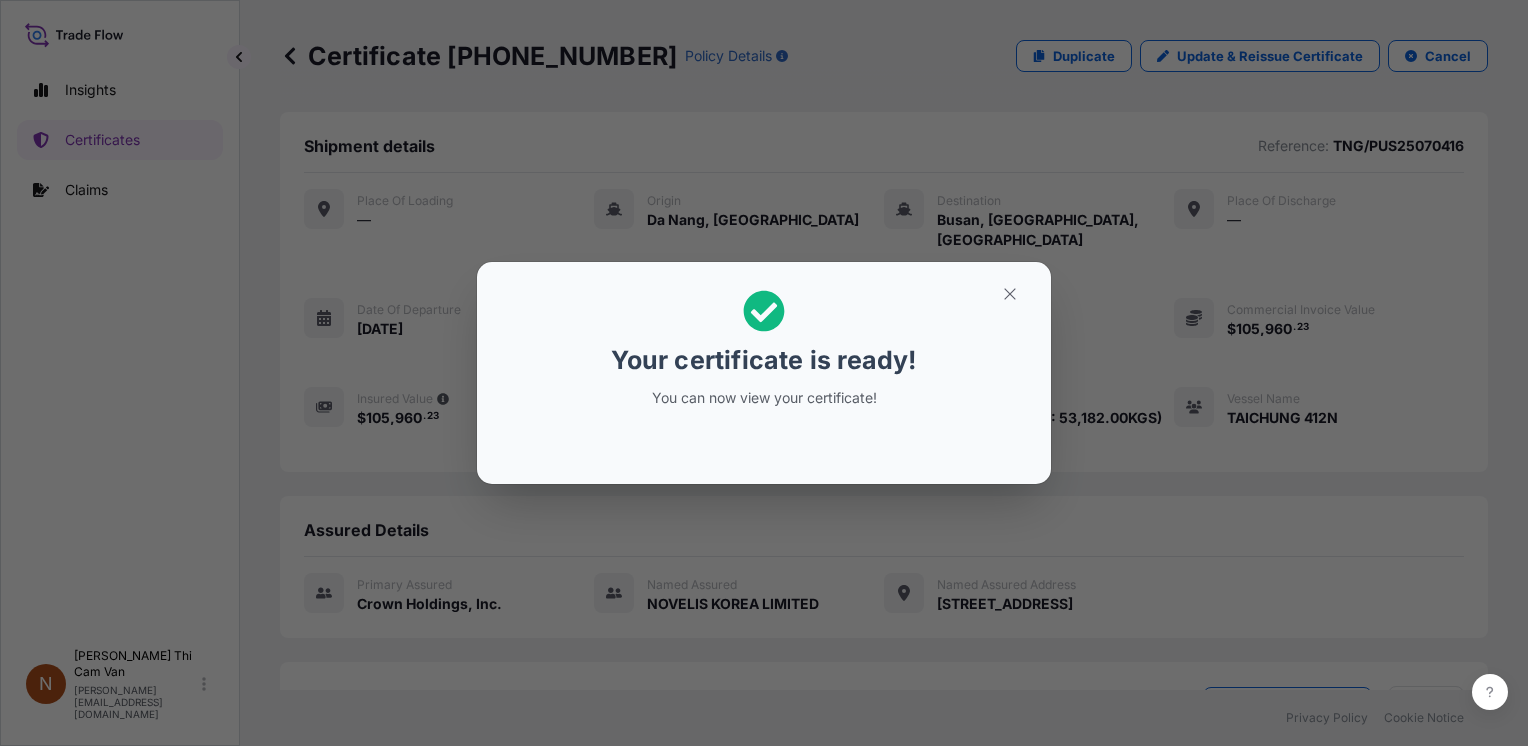 click on "Your certificate is ready! You can now view your certificate!" at bounding box center [764, 373] 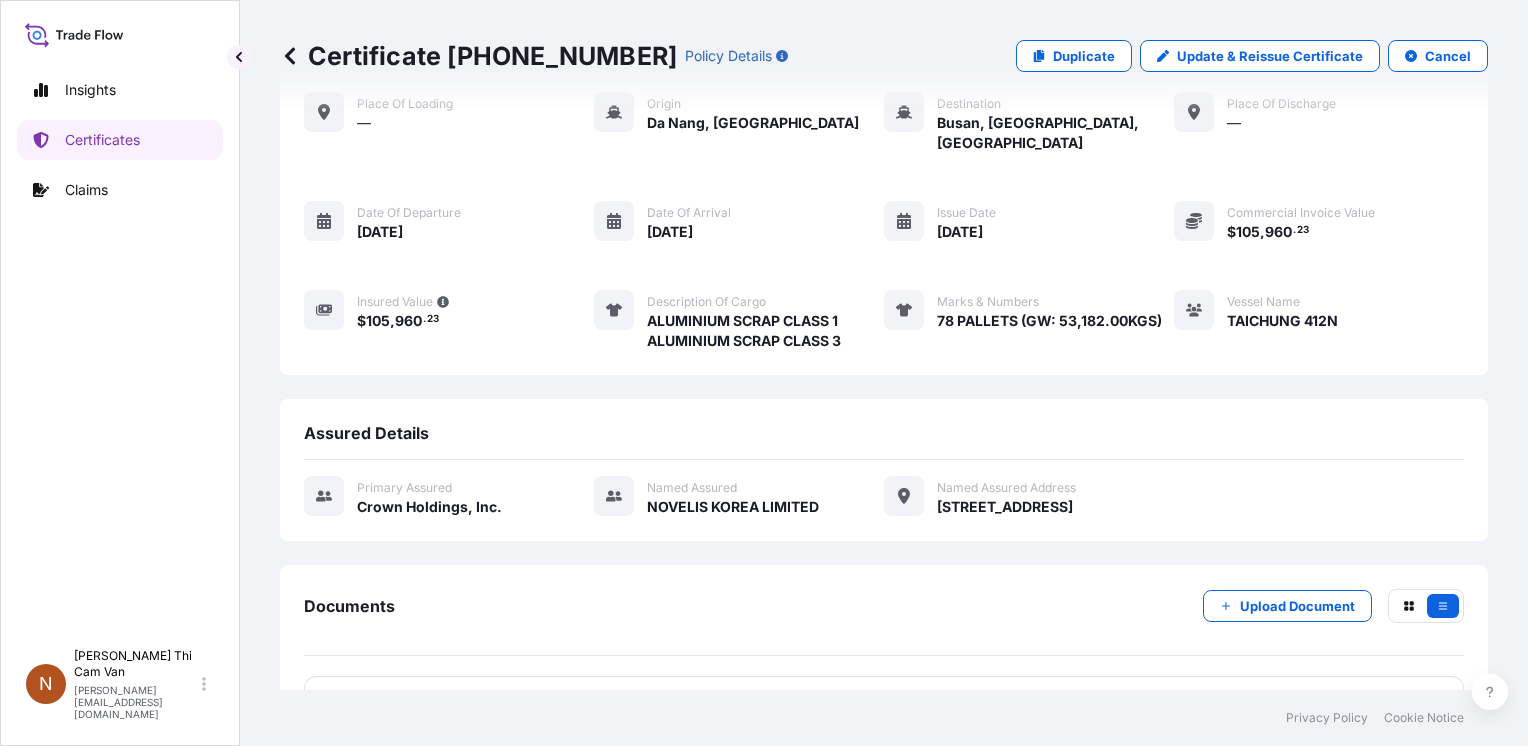 scroll, scrollTop: 245, scrollLeft: 0, axis: vertical 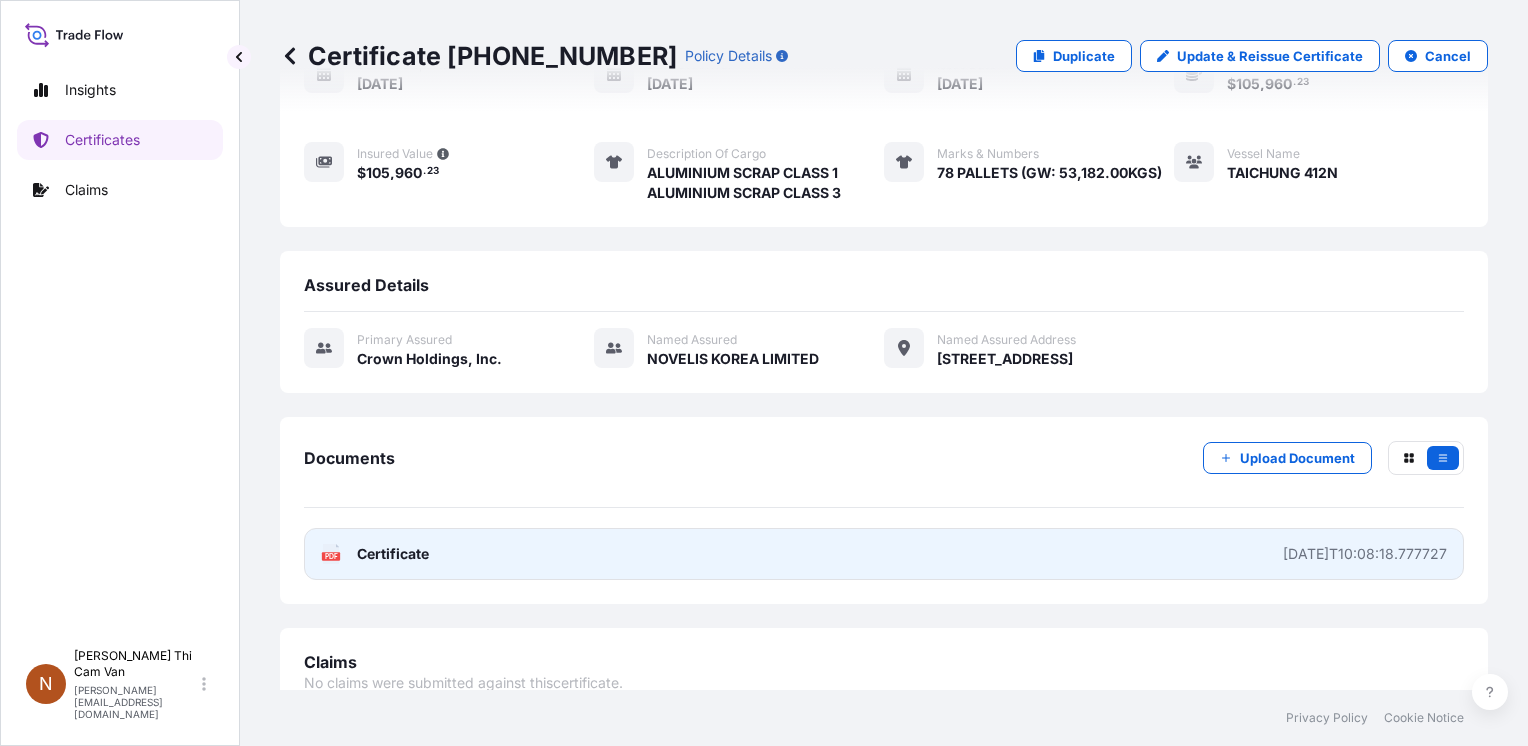click on "PDF Certificate [DATE]T10:08:18.777727" at bounding box center [884, 554] 